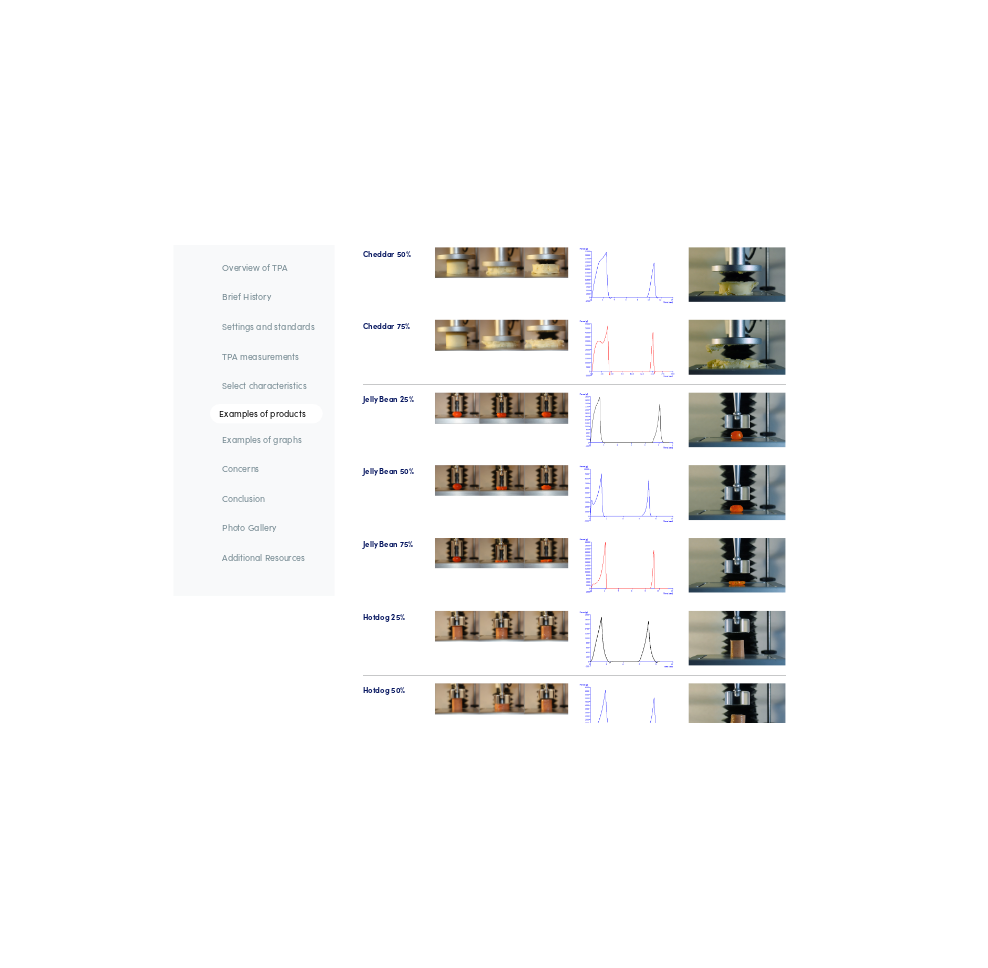 scroll, scrollTop: 21434, scrollLeft: 0, axis: vertical 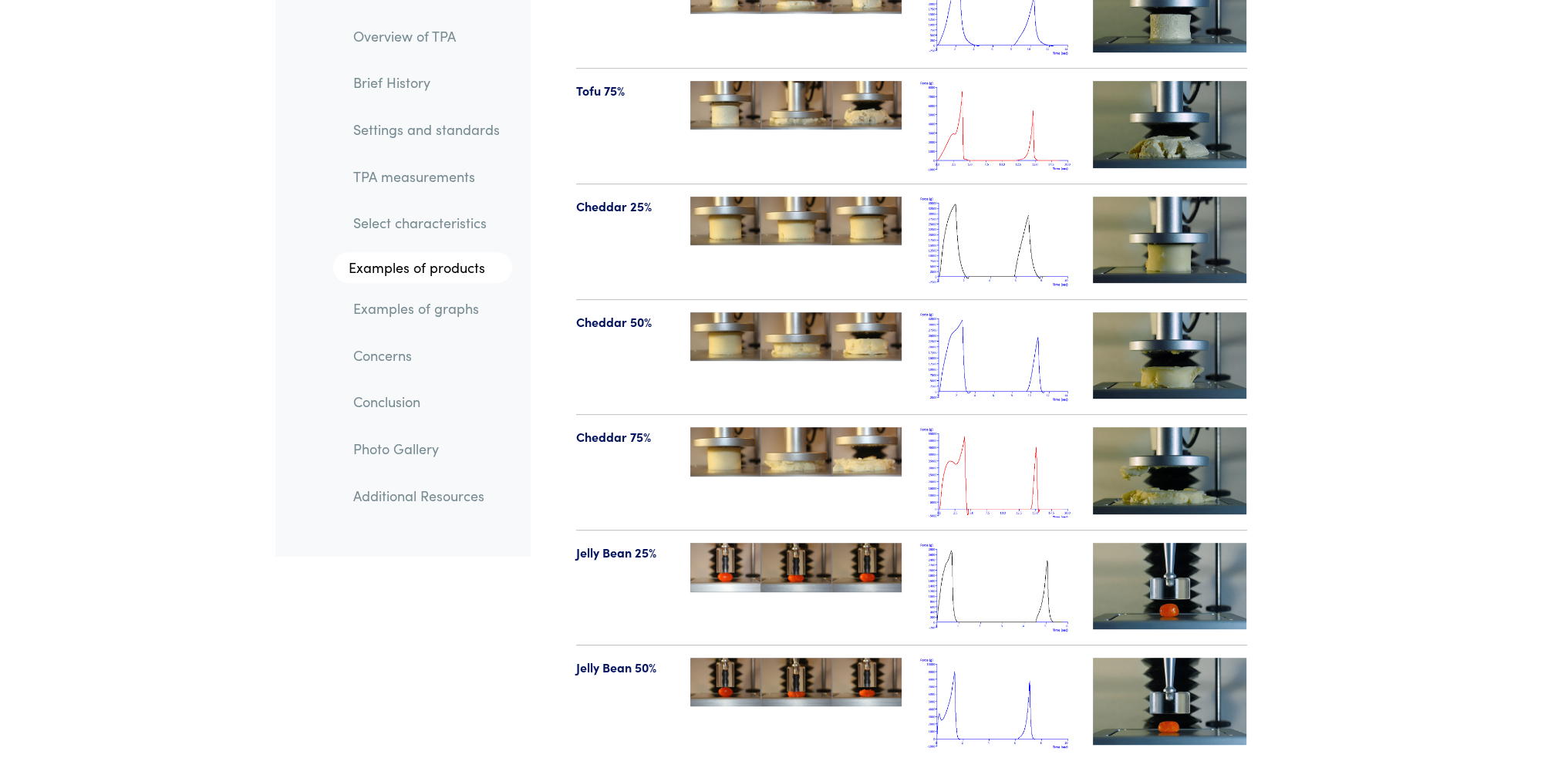 click at bounding box center [1170, 240] 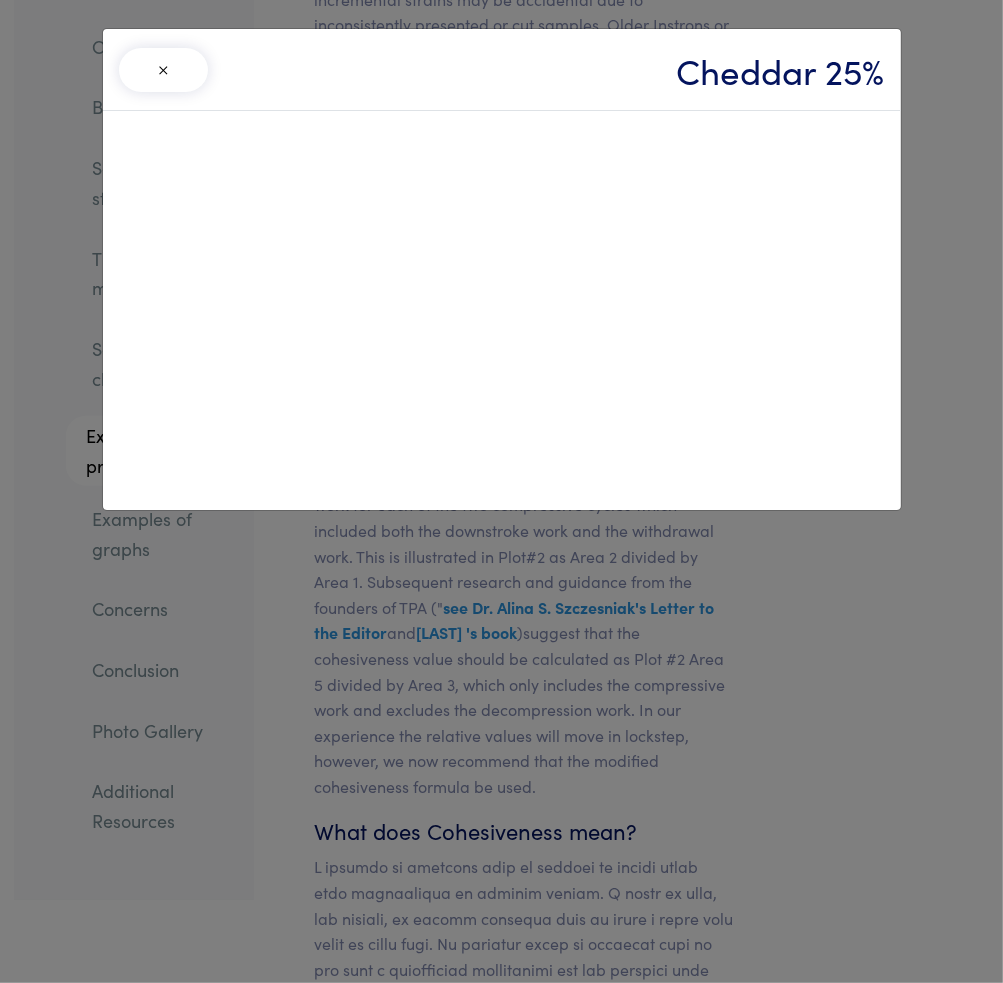 click on "×" at bounding box center [164, 70] 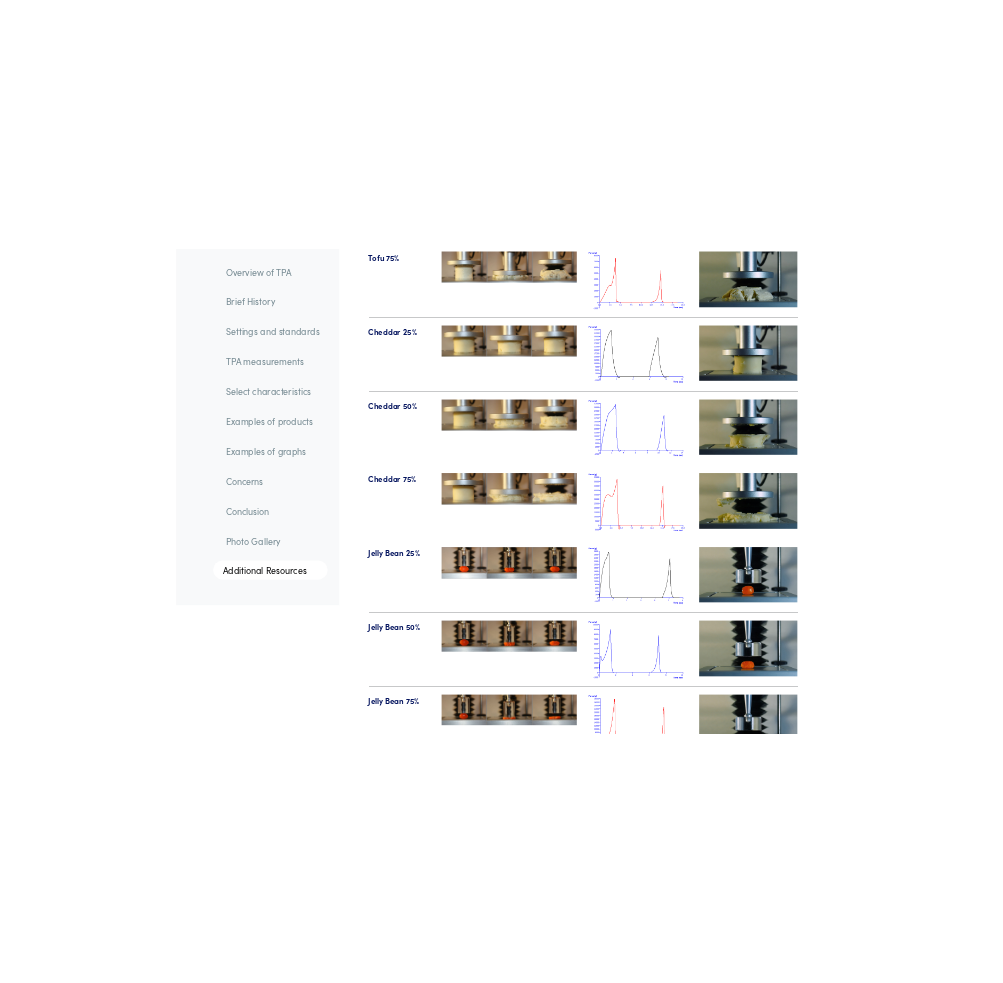 scroll, scrollTop: 21434, scrollLeft: 0, axis: vertical 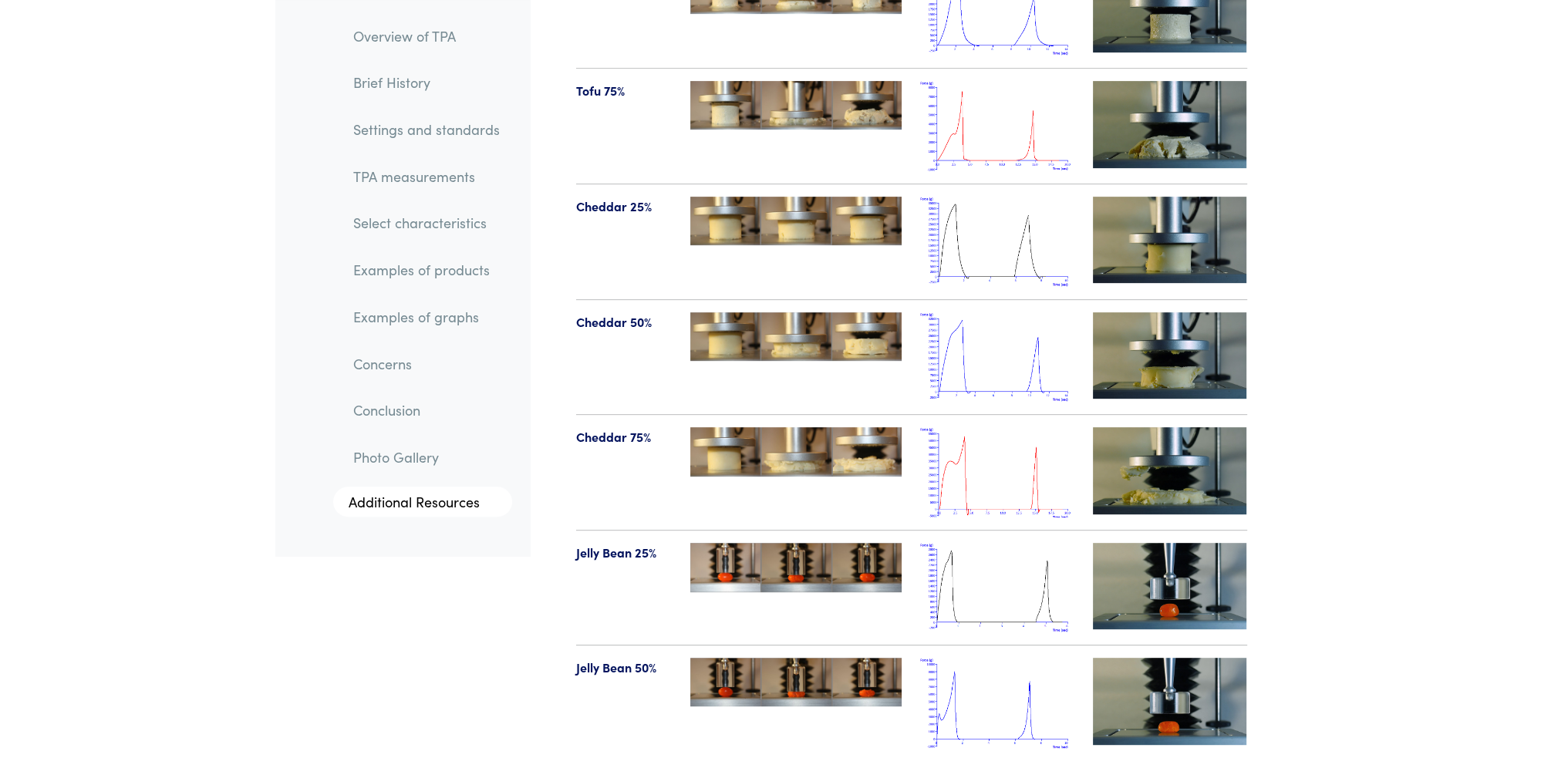 click at bounding box center (1170, 240) 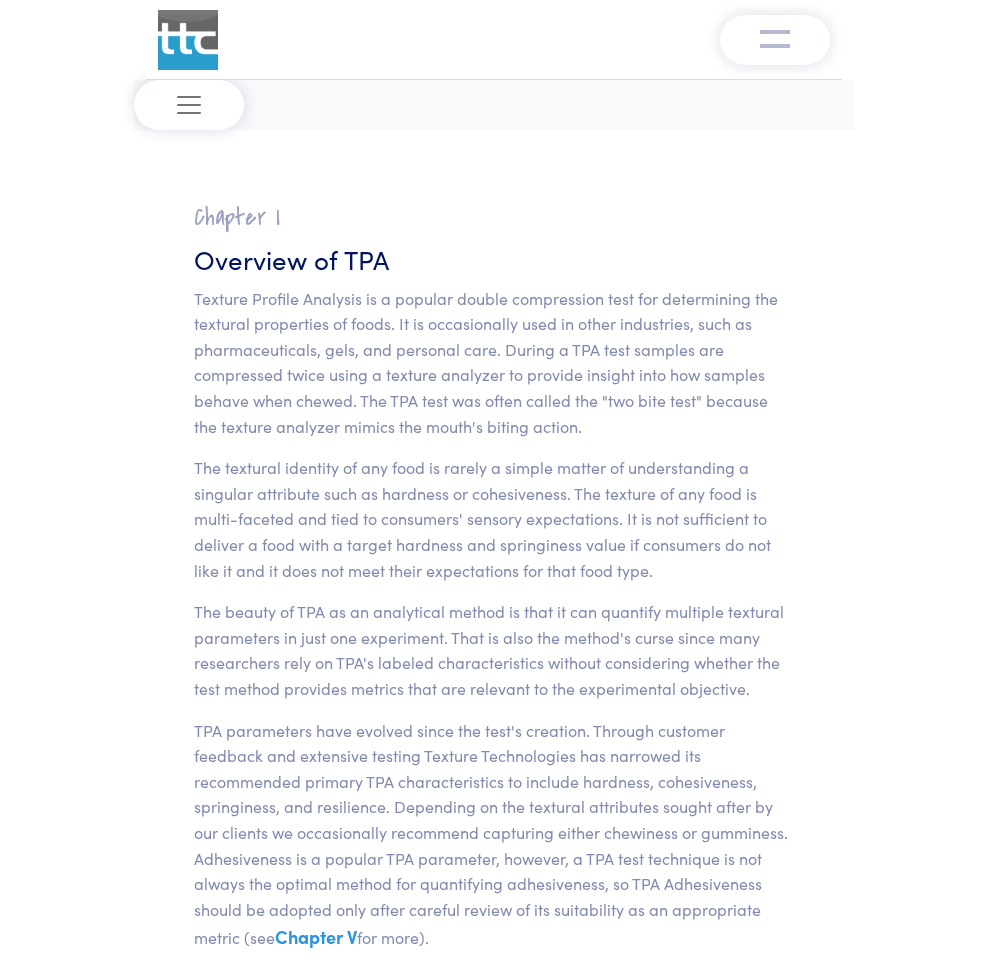 scroll, scrollTop: 21392, scrollLeft: 0, axis: vertical 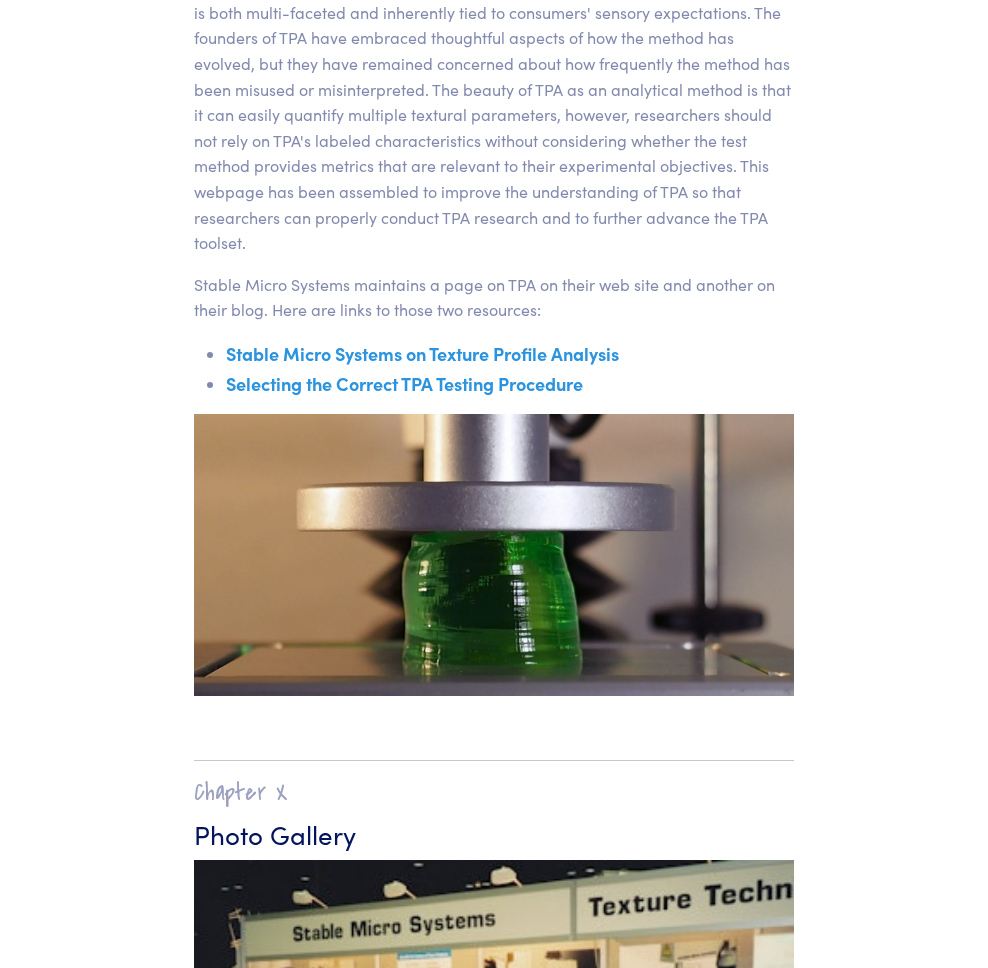 click at bounding box center (0, 0) 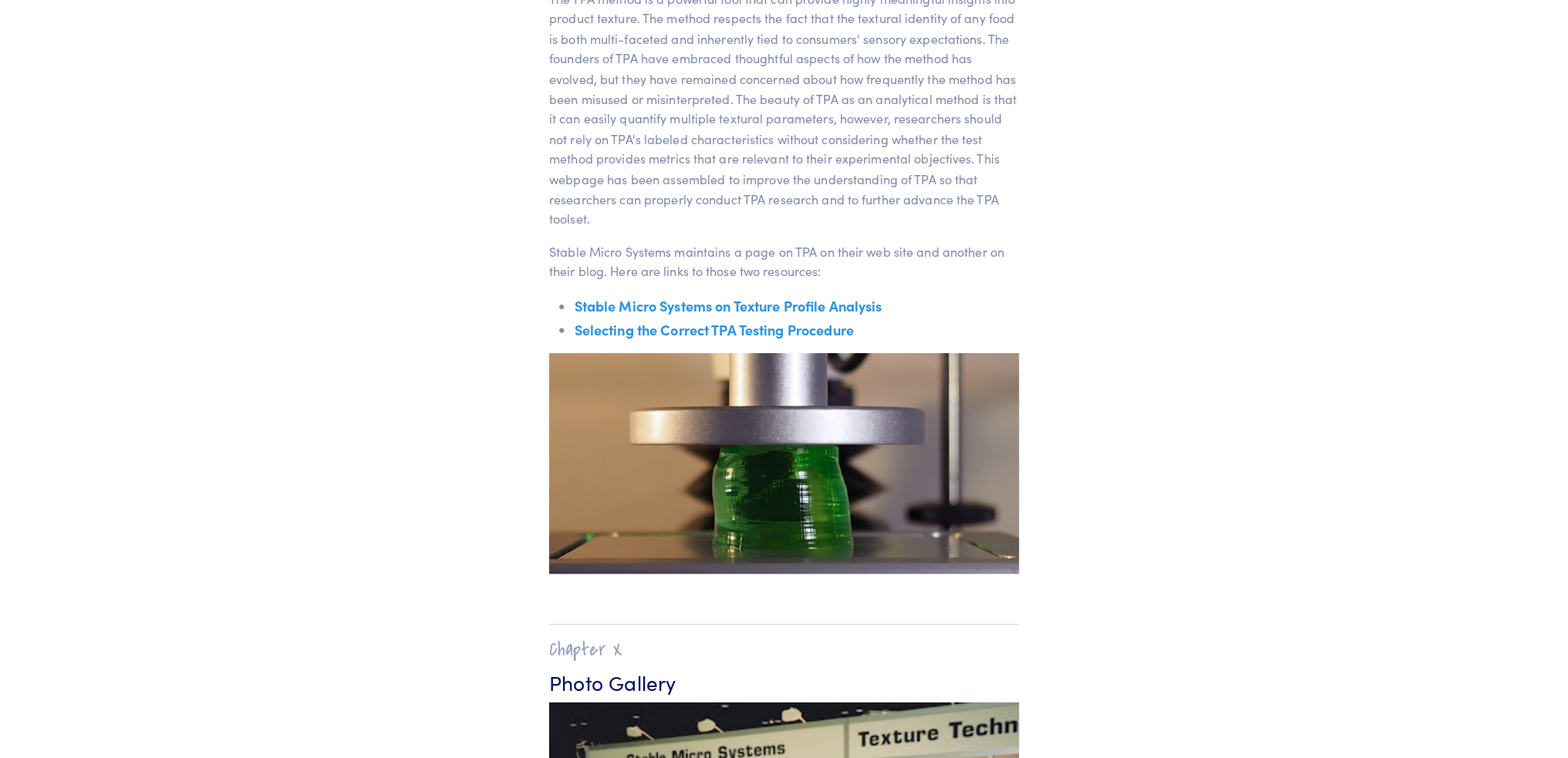 scroll, scrollTop: 21076, scrollLeft: 0, axis: vertical 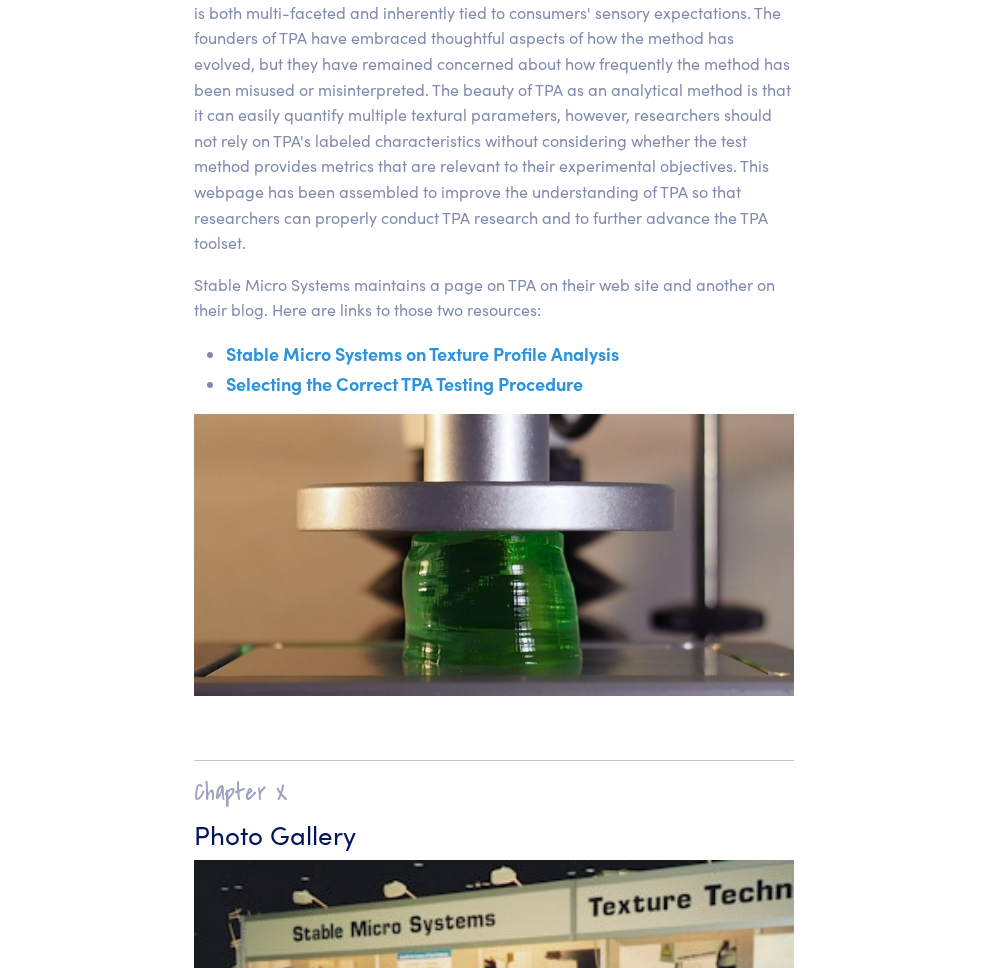 click at bounding box center (0, 0) 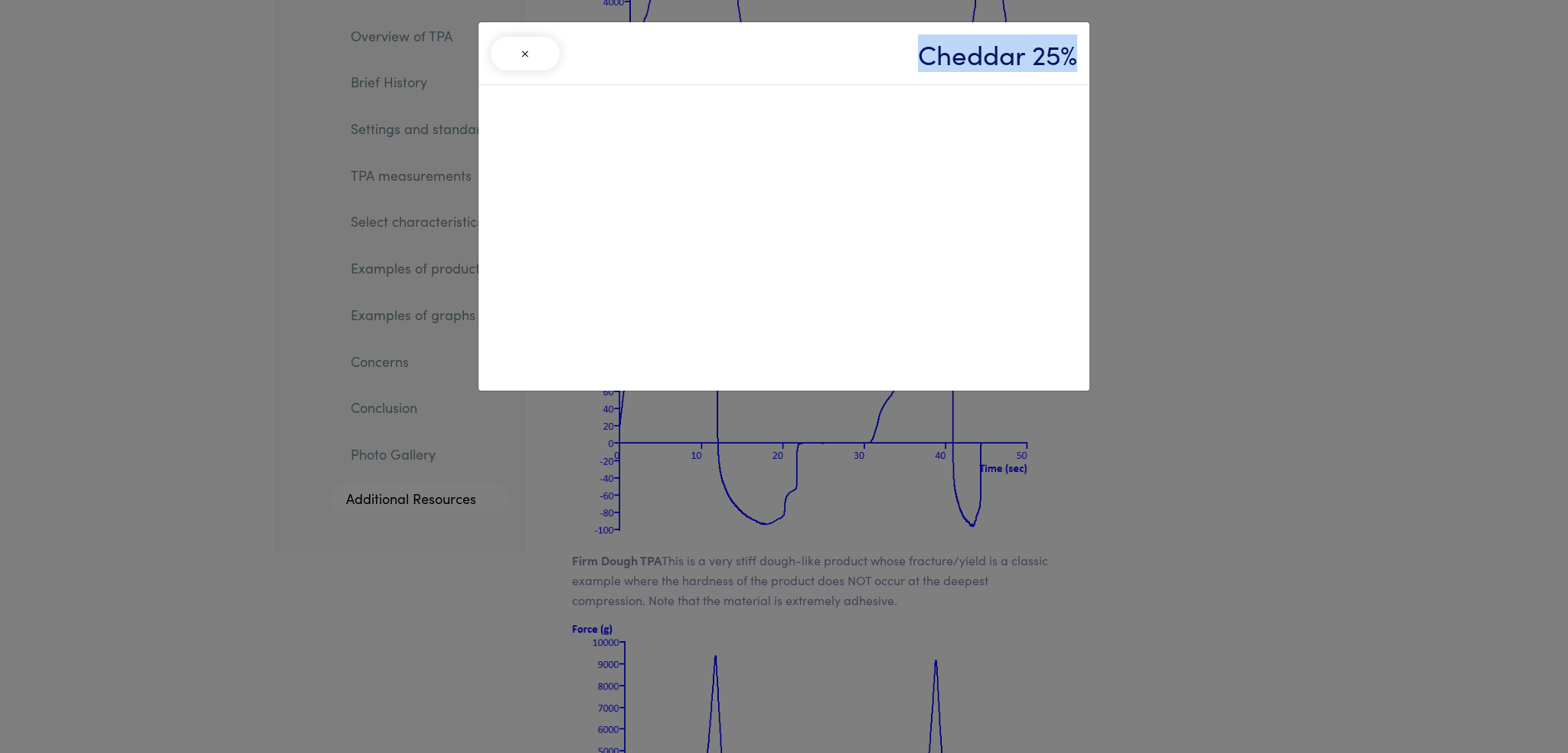 drag, startPoint x: 921, startPoint y: 51, endPoint x: 1080, endPoint y: 66, distance: 159.70598 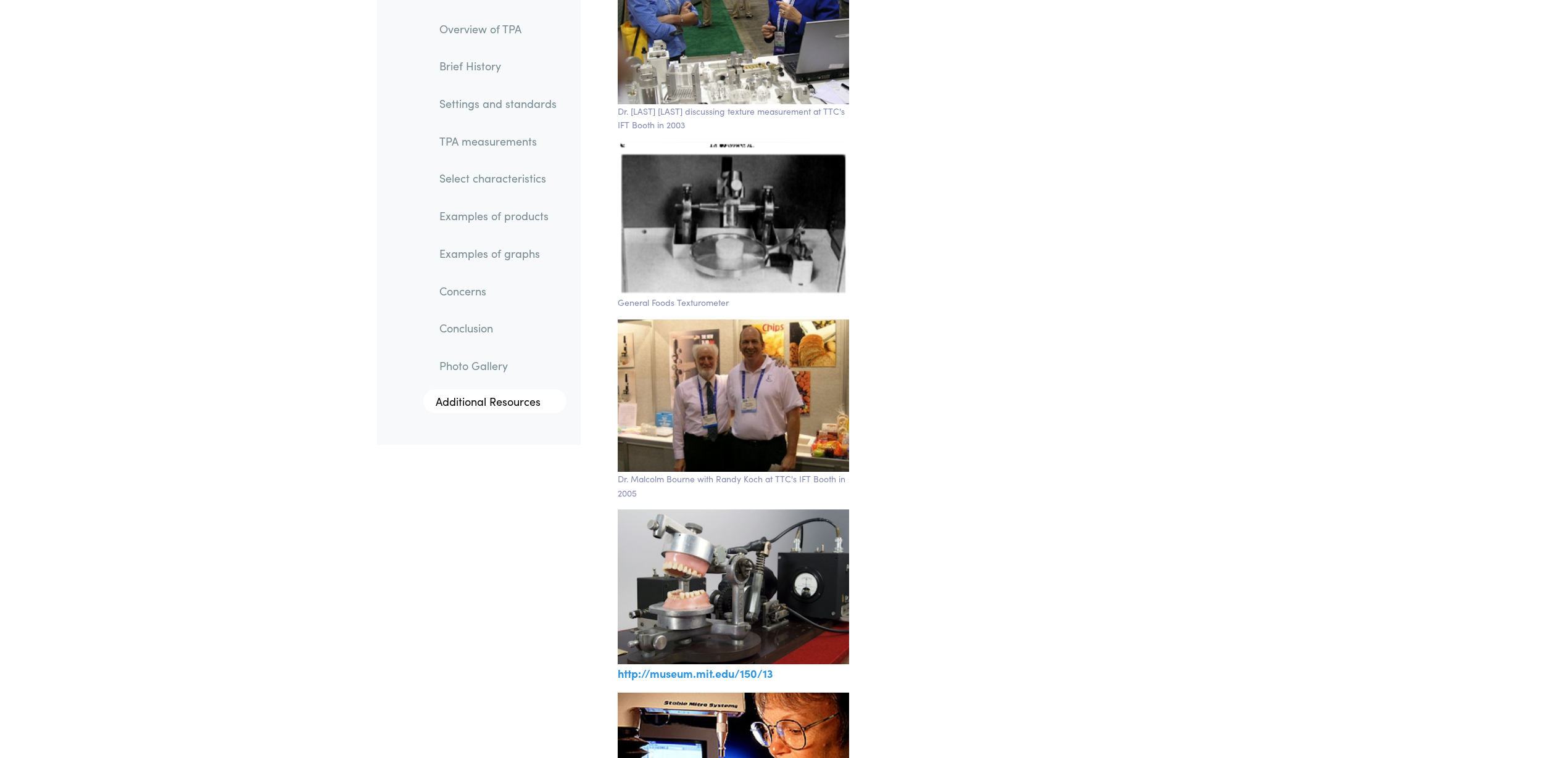 scroll, scrollTop: 20943, scrollLeft: 0, axis: vertical 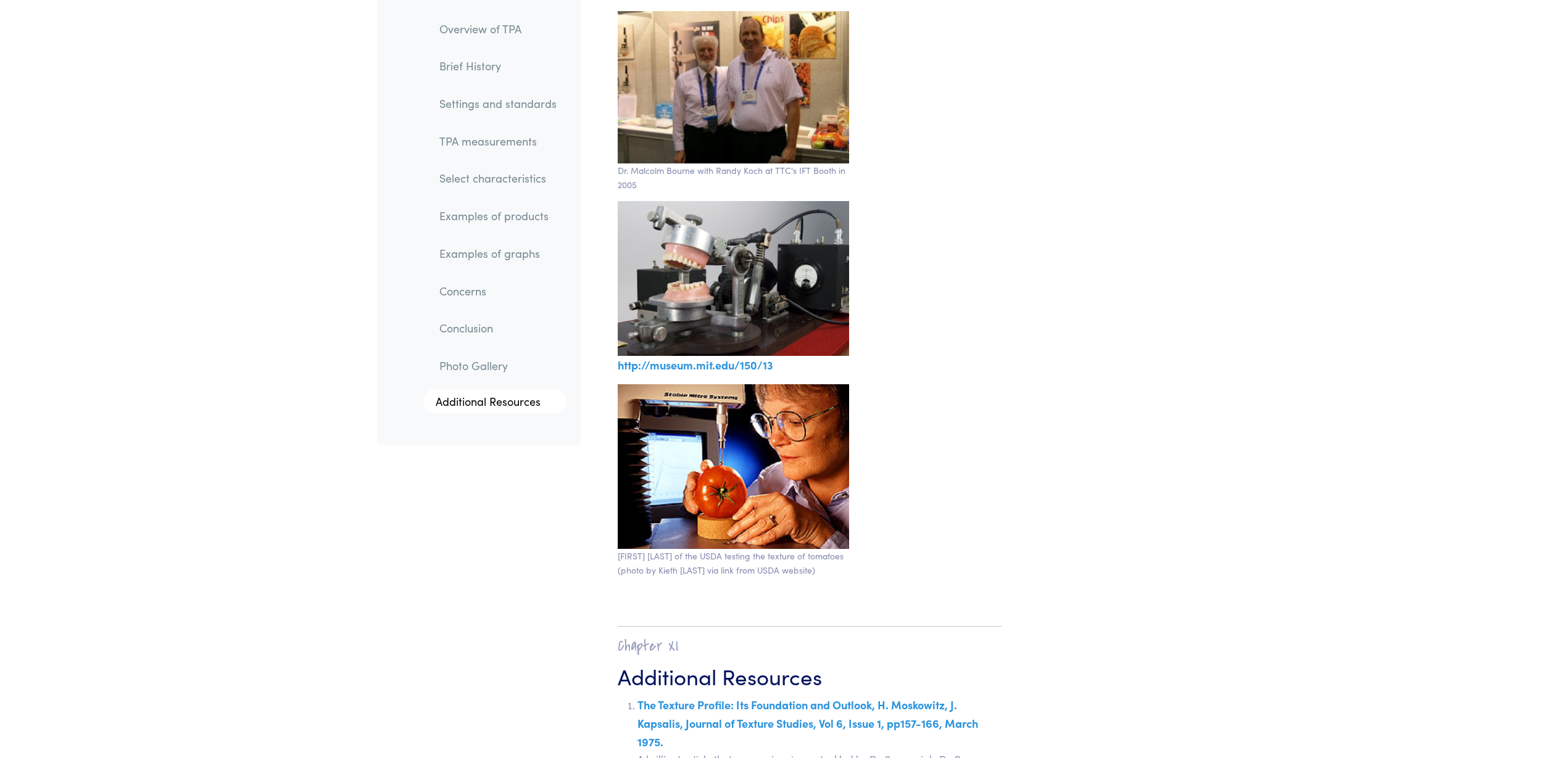 click at bounding box center (733, 278) 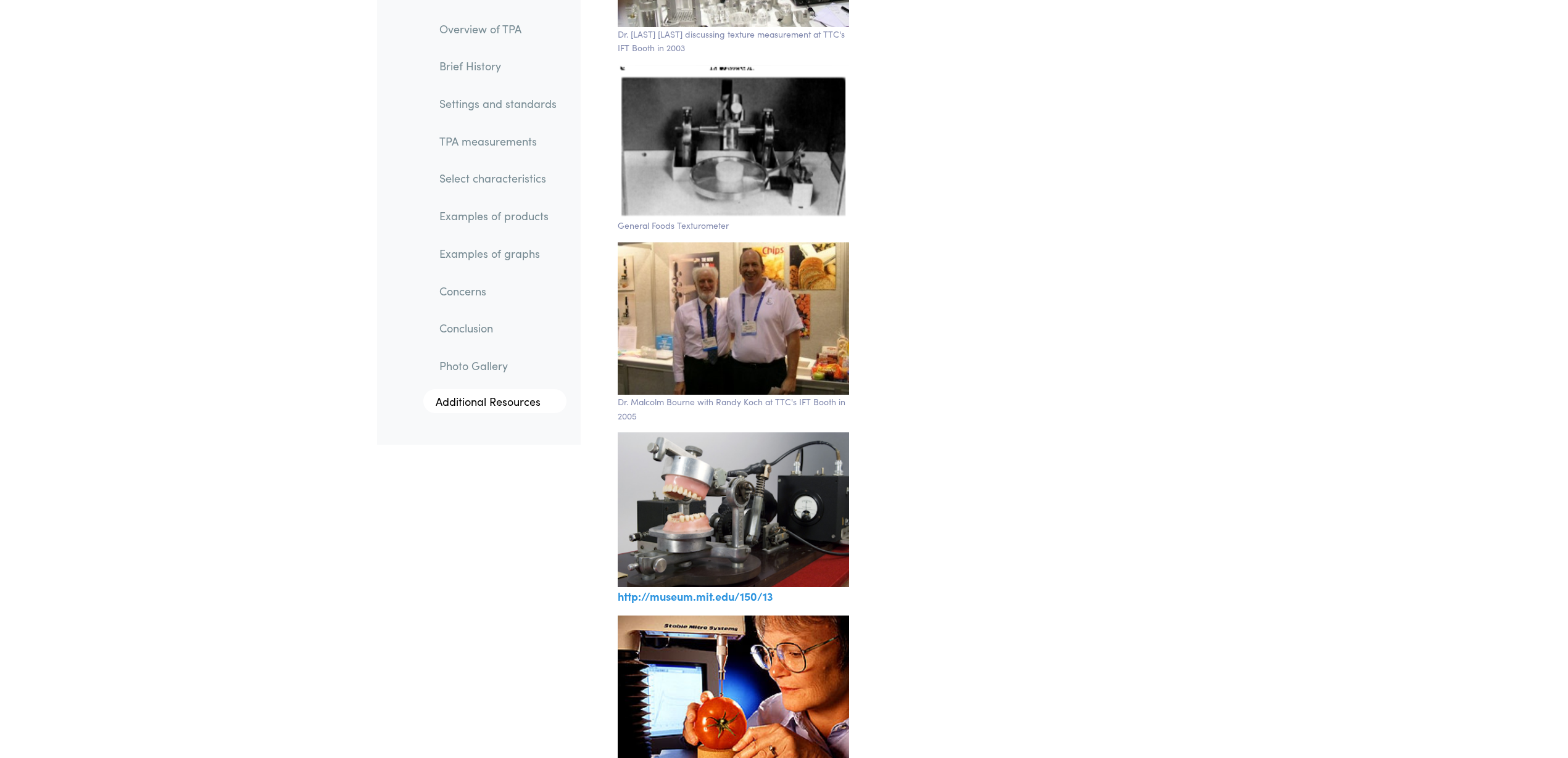 scroll, scrollTop: 20943, scrollLeft: 0, axis: vertical 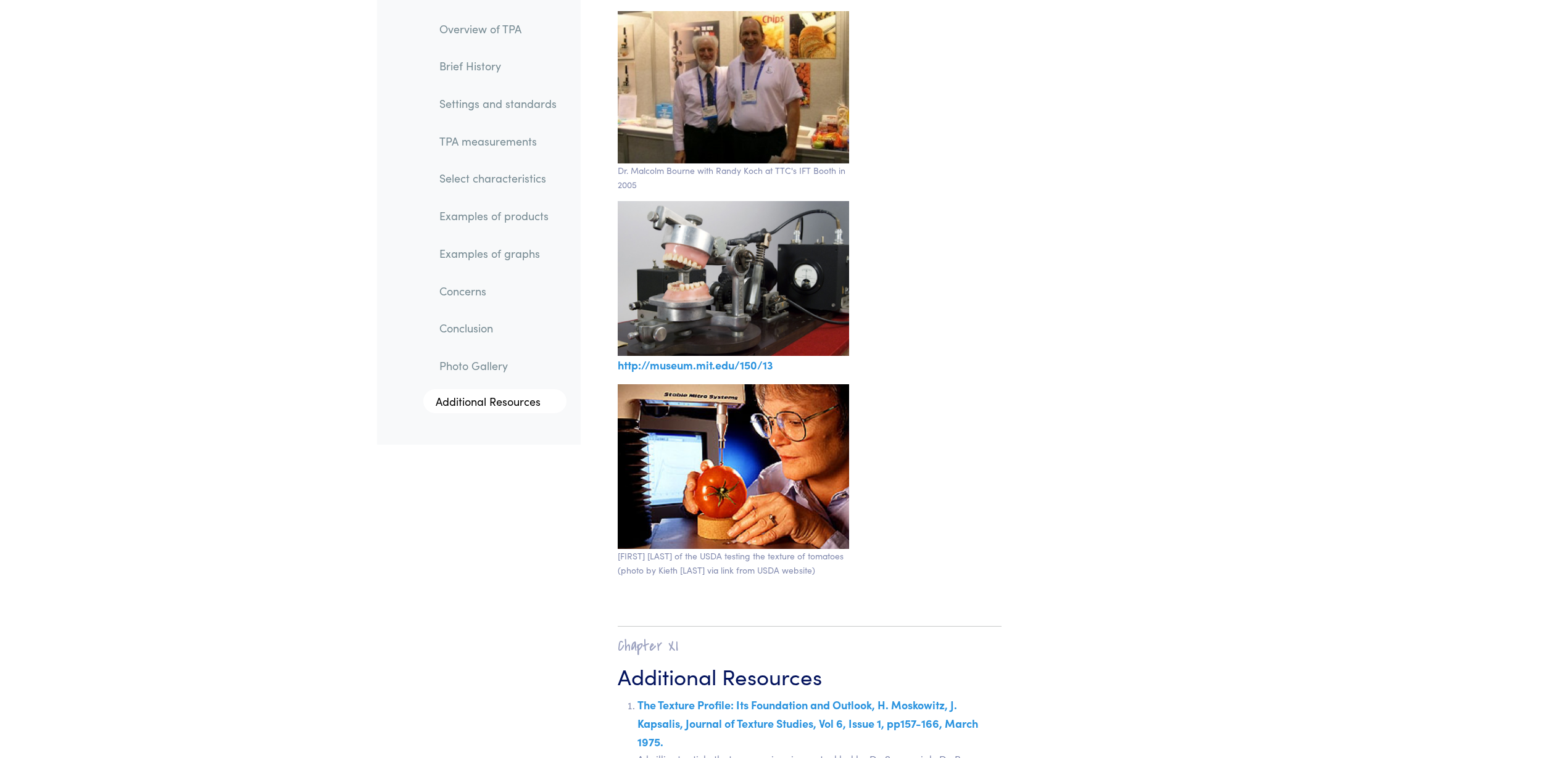 click on "http://museum.mit.edu/150/13" at bounding box center (695, 365) 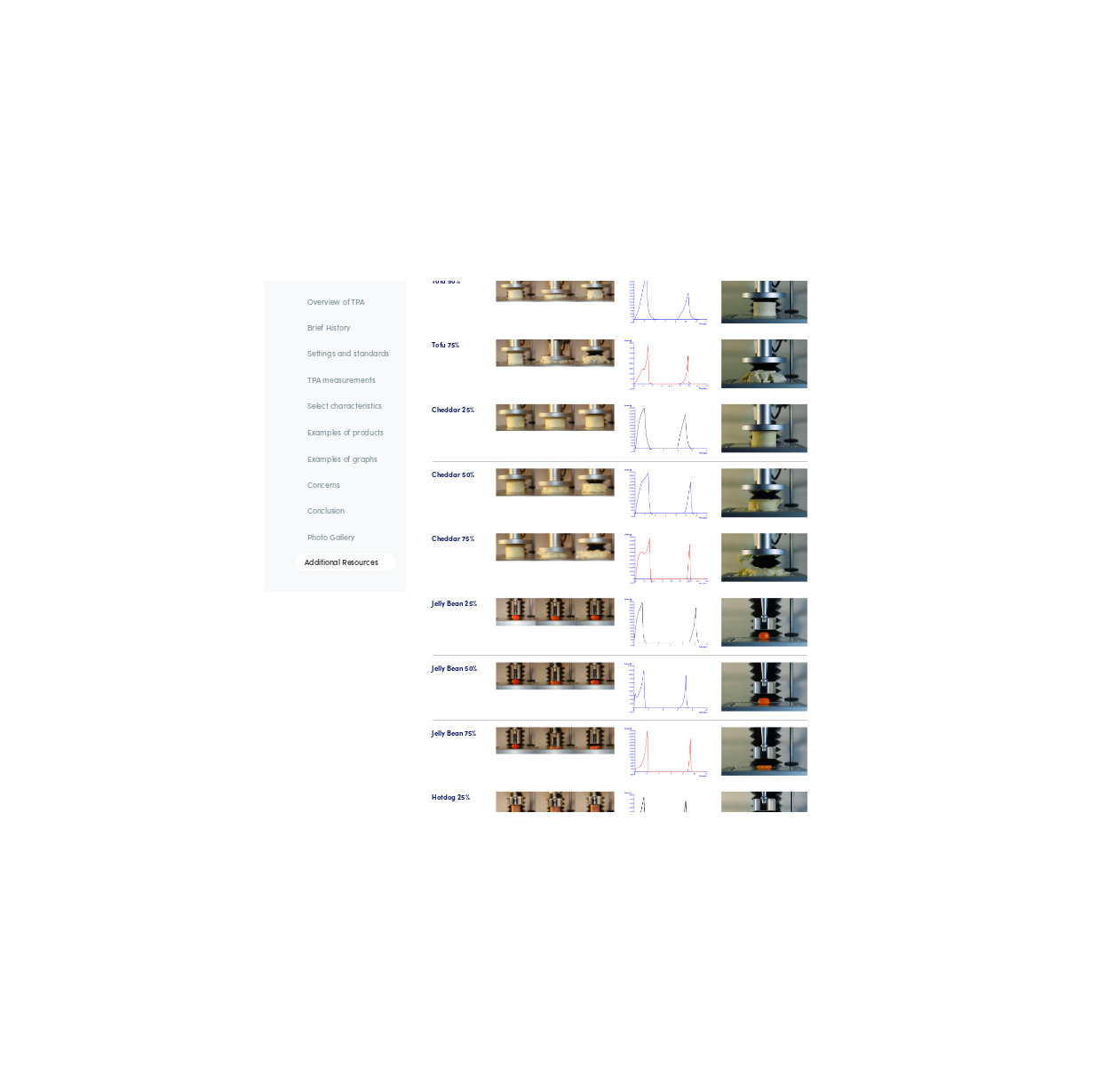 scroll, scrollTop: 19065, scrollLeft: 0, axis: vertical 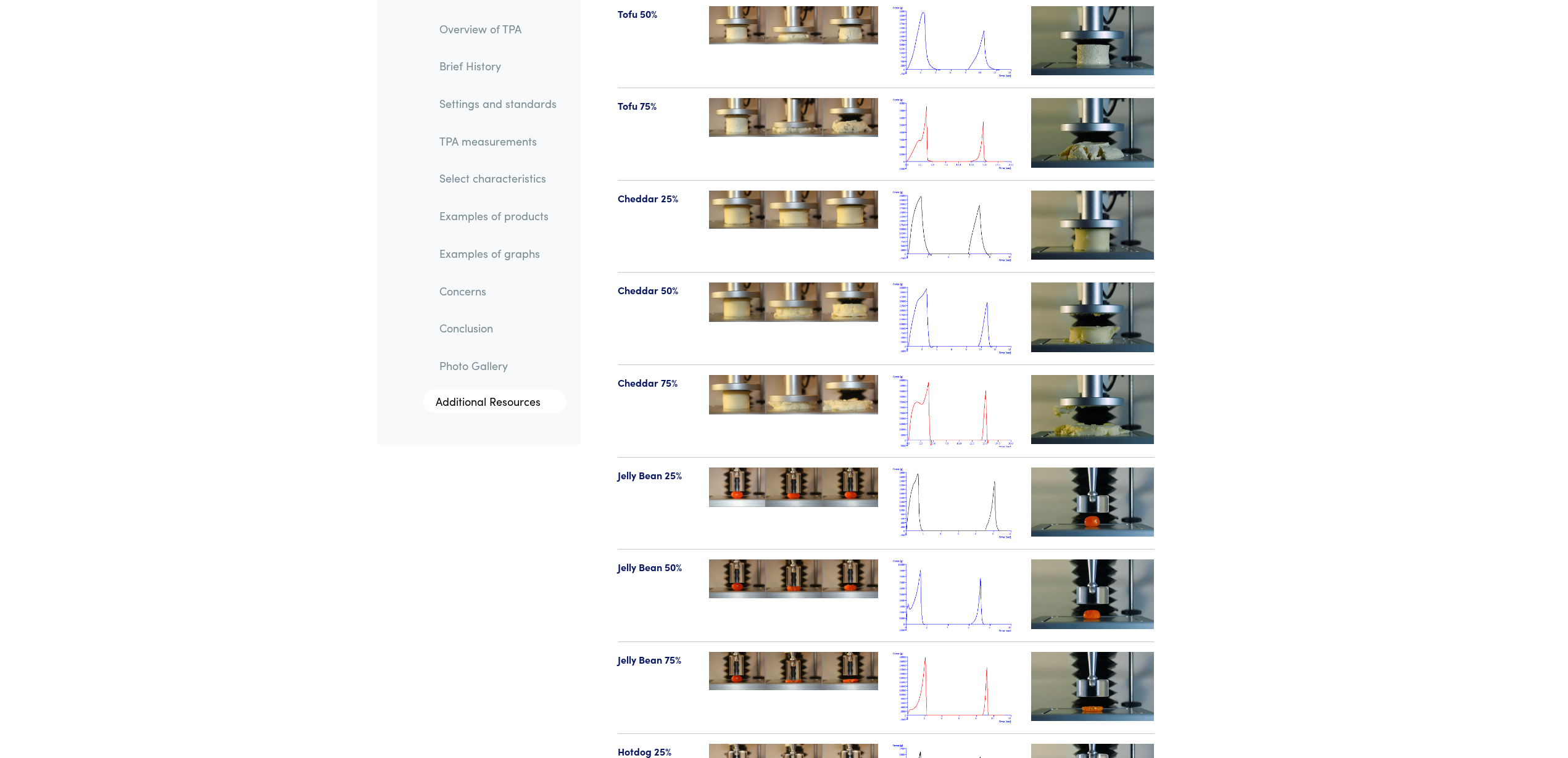 click at bounding box center [1093, 225] 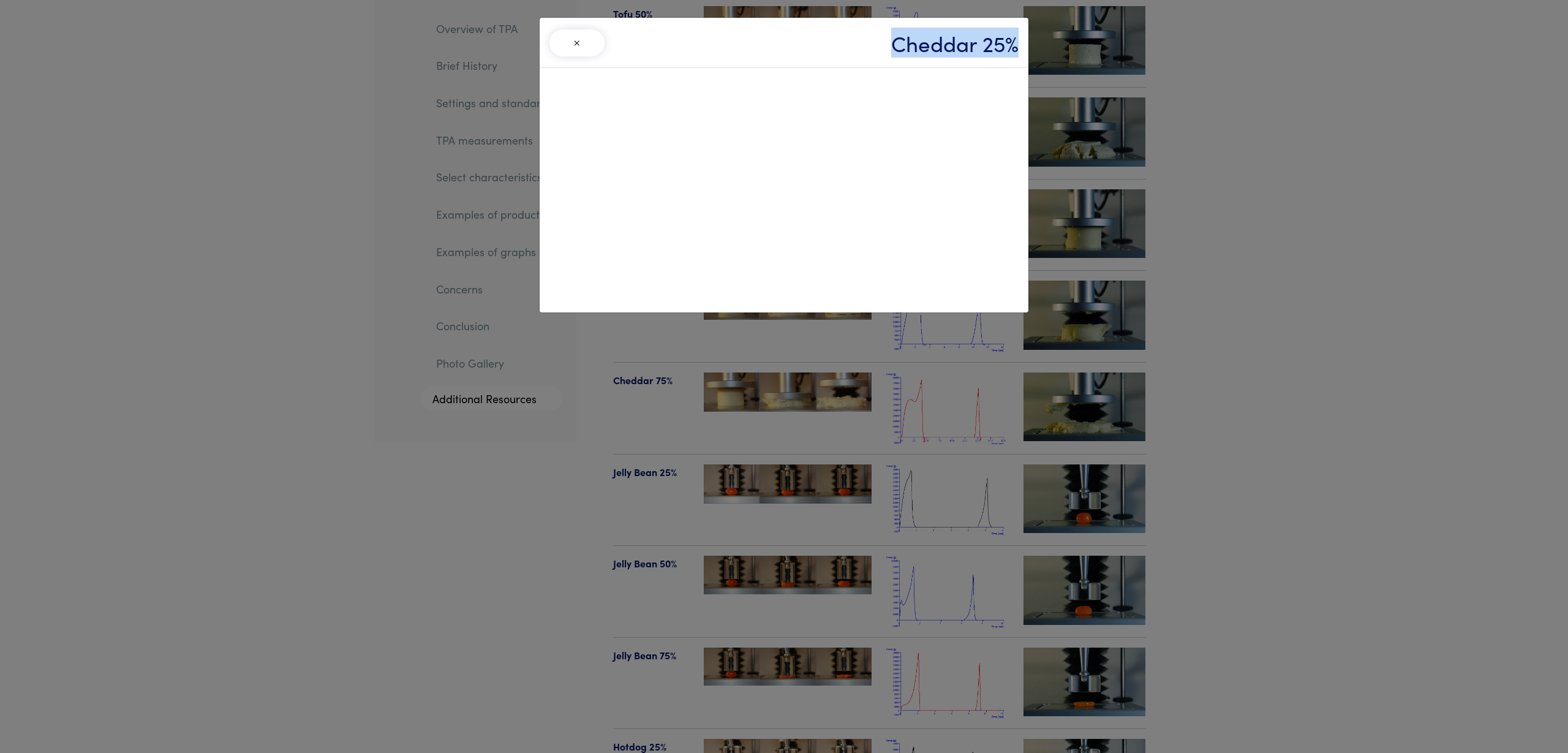 click on "×" at bounding box center [577, 43] 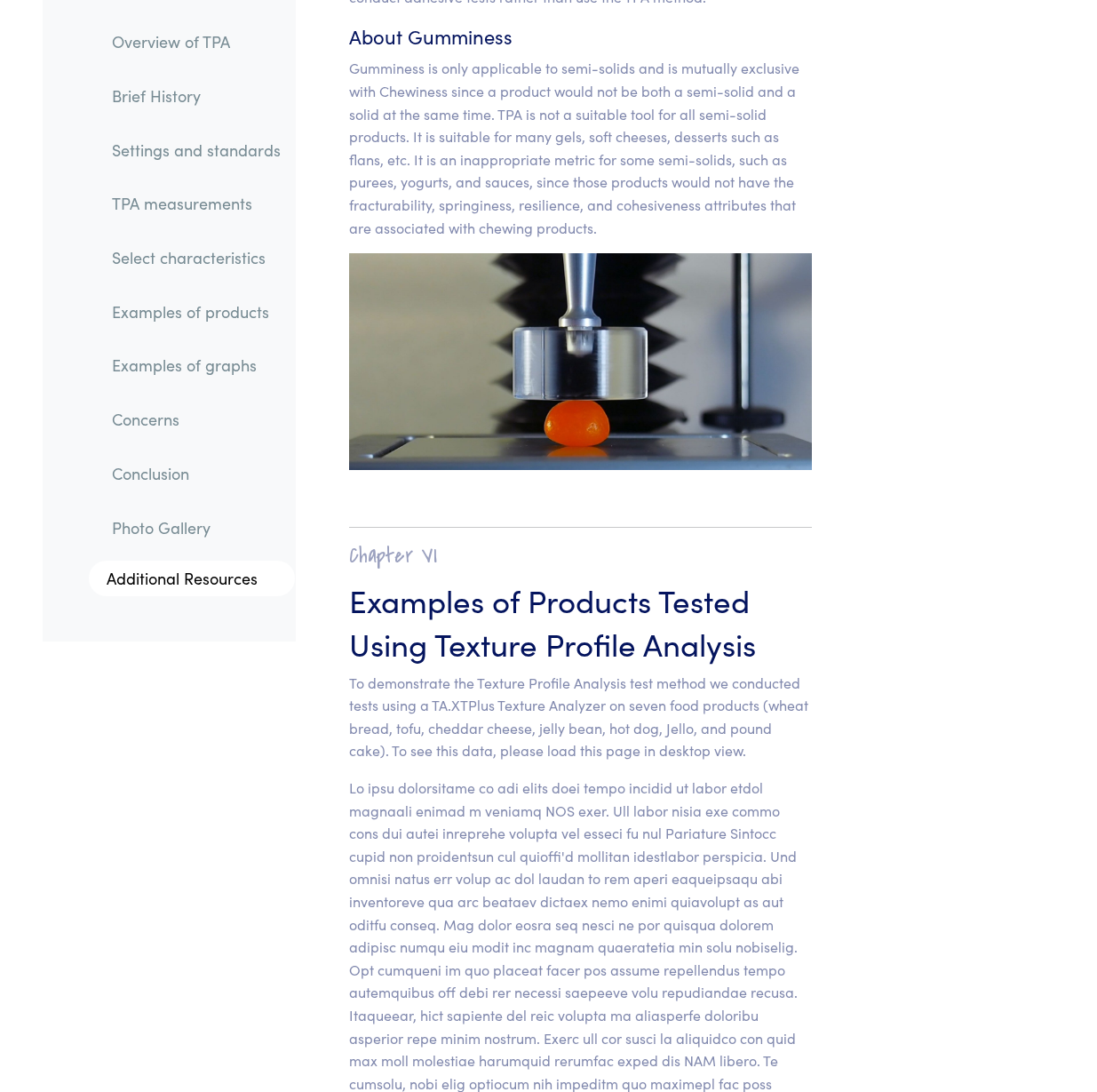 click at bounding box center [580, 362] 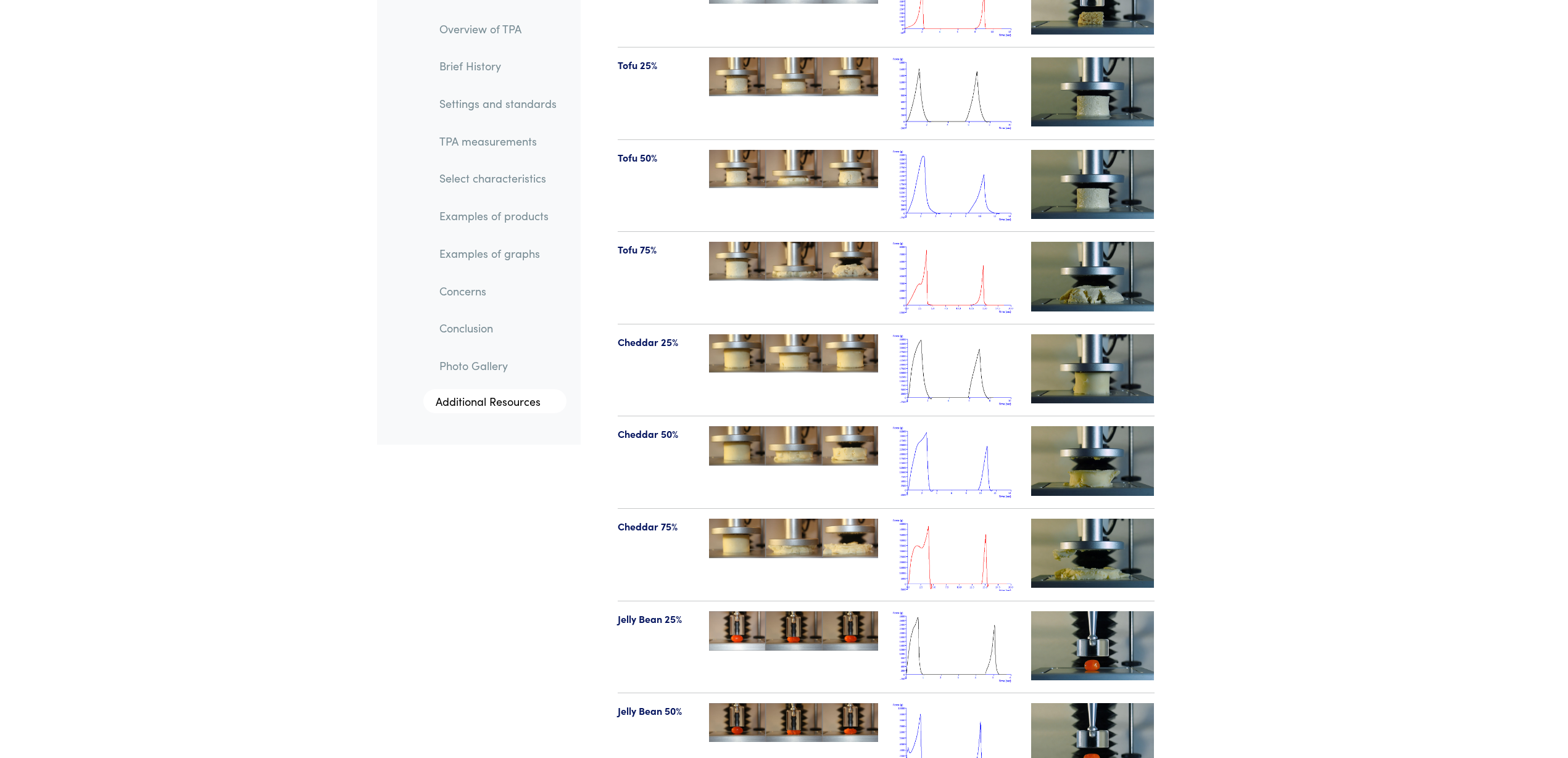 scroll, scrollTop: 13080, scrollLeft: 0, axis: vertical 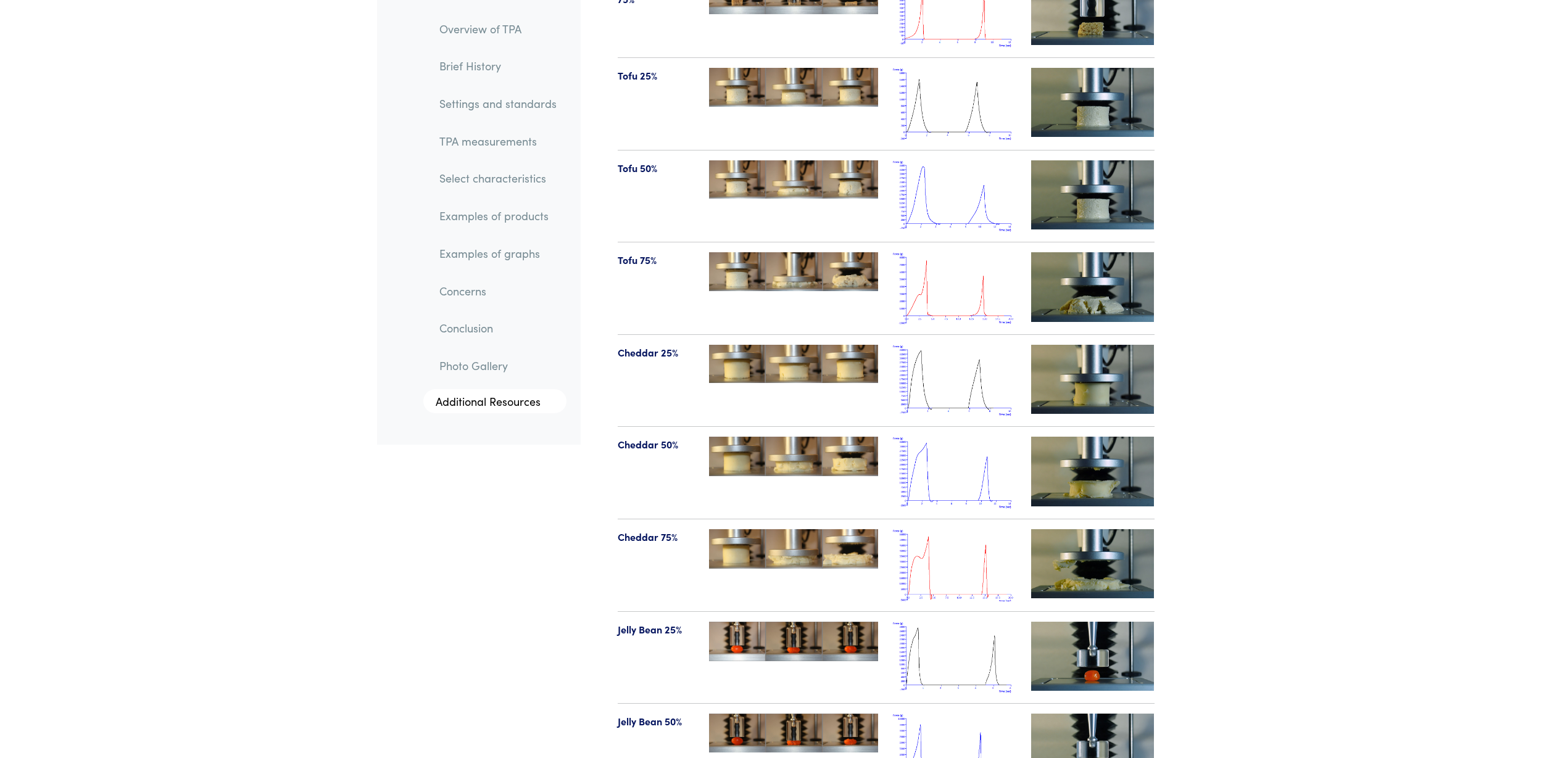 click at bounding box center [1093, 379] 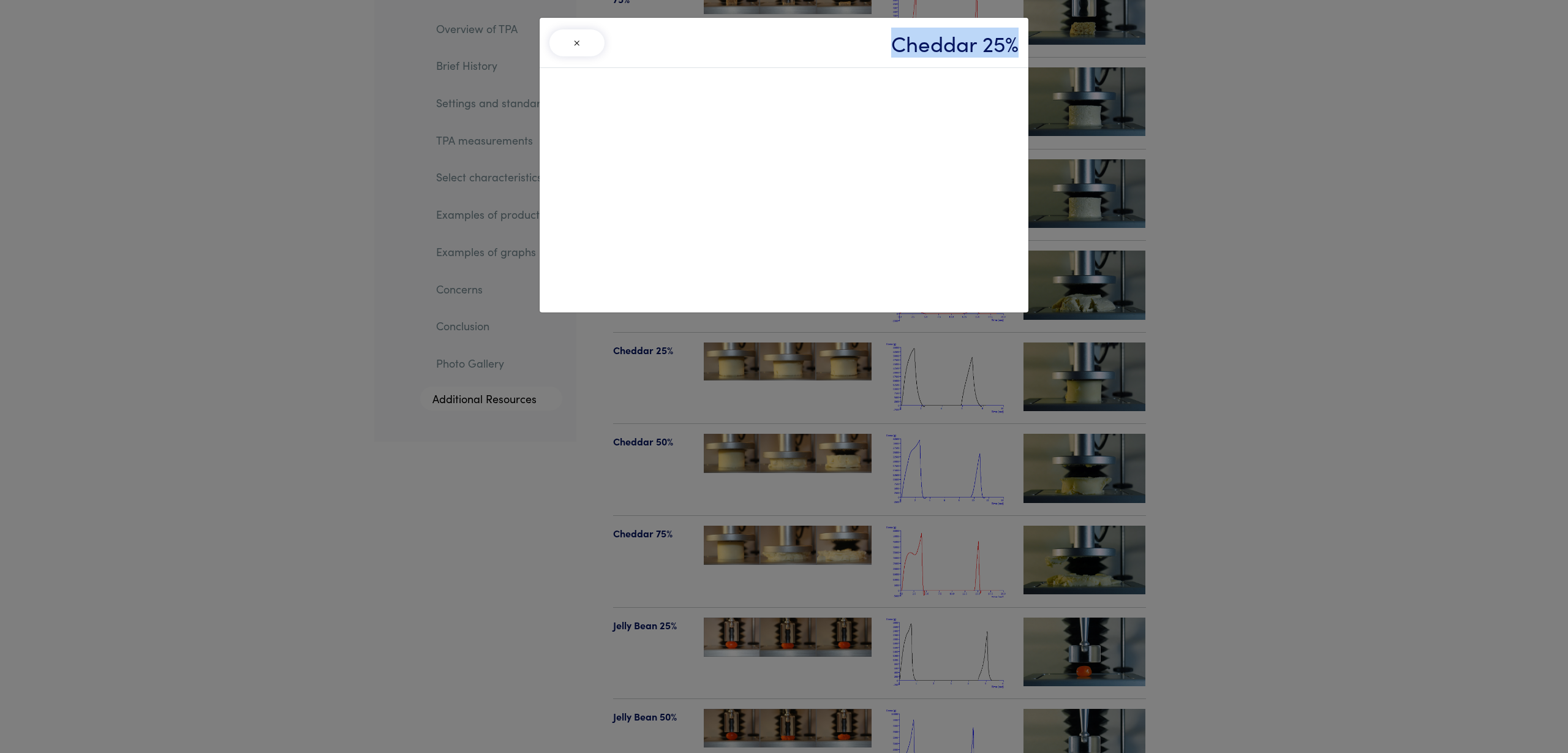 click on "×" at bounding box center [577, 43] 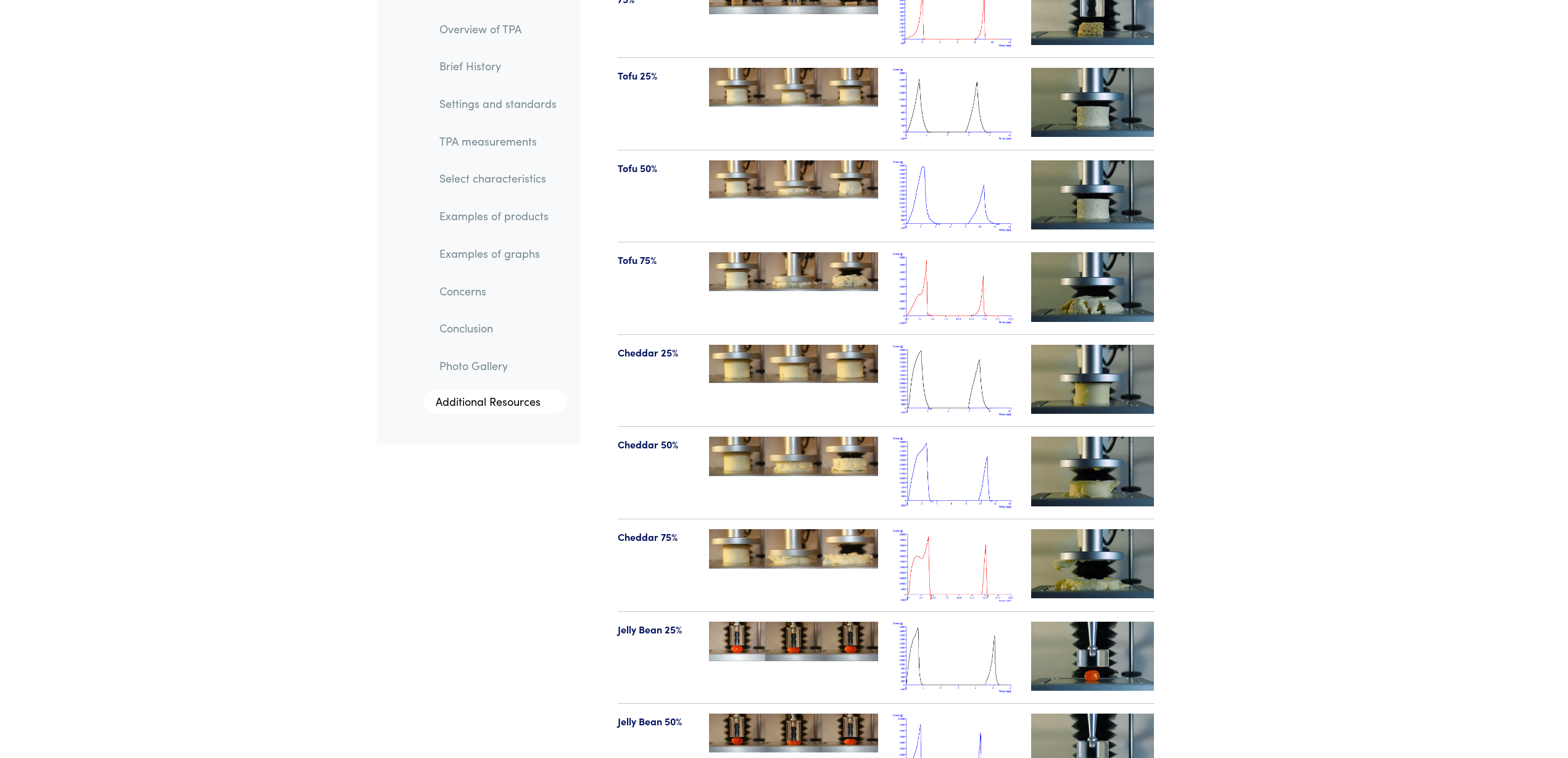 click at bounding box center (955, 381) 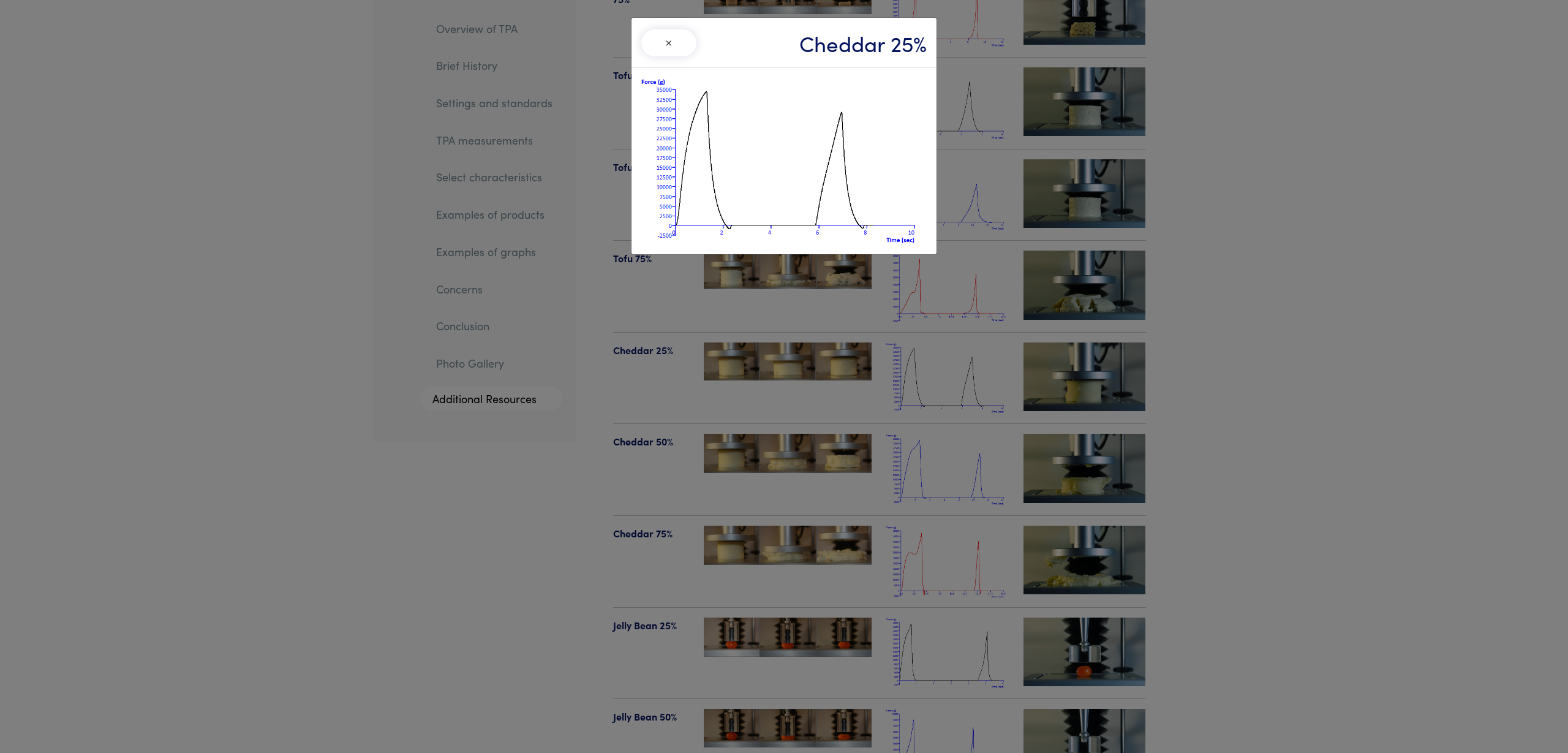 click on "×
Cheddar 25%" at bounding box center (784, 376) 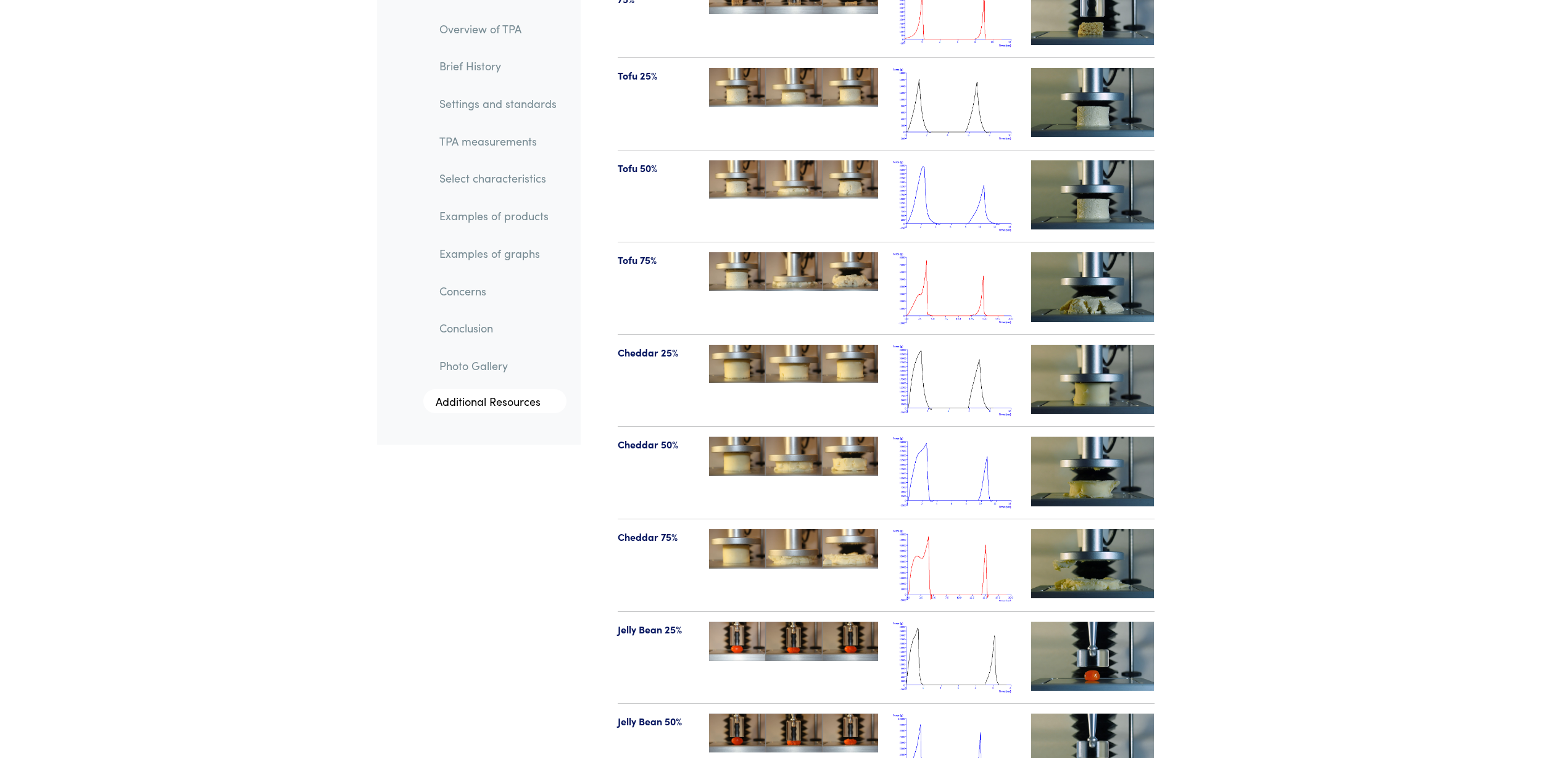 click at bounding box center [955, 381] 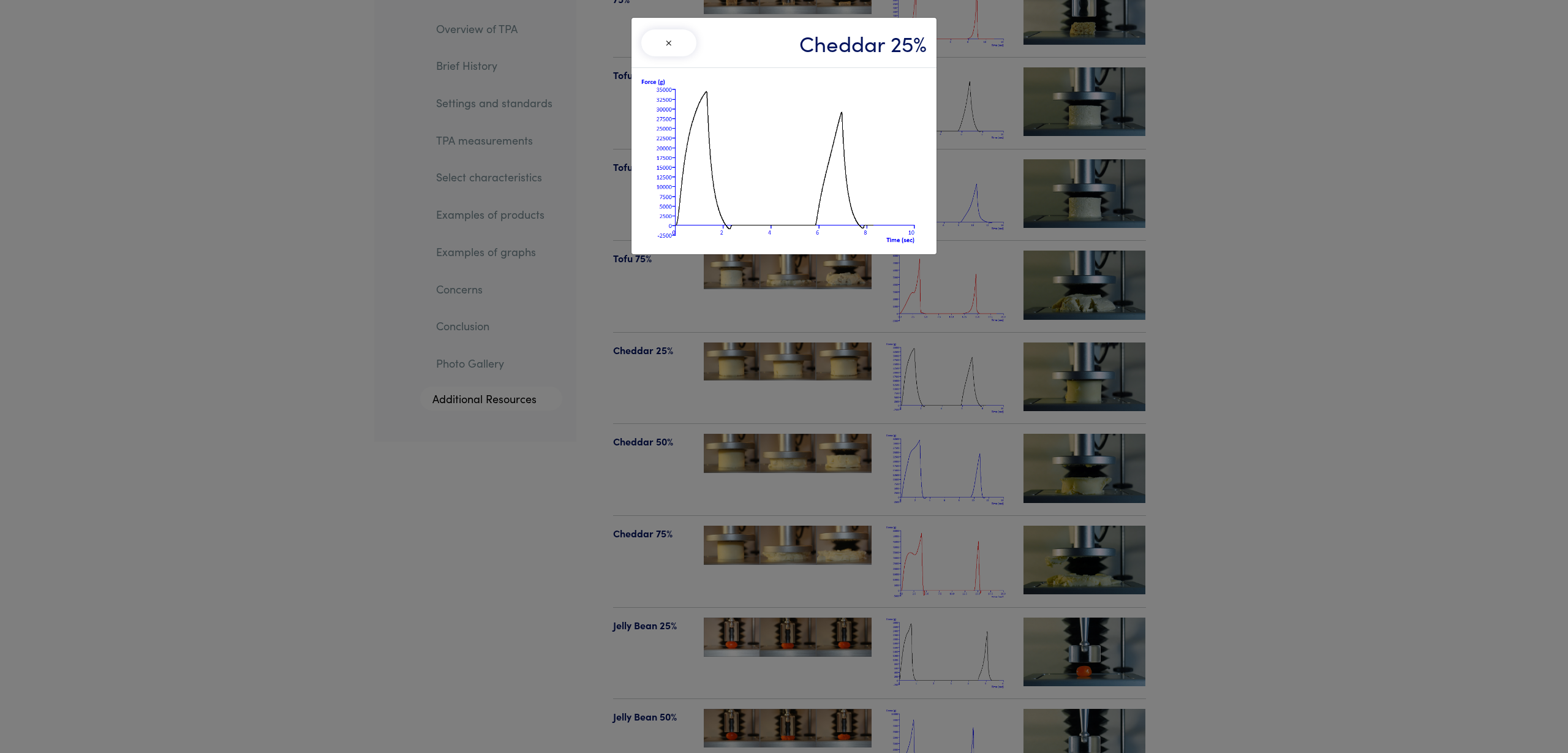 click on "×
Cheddar 25%" at bounding box center (784, 376) 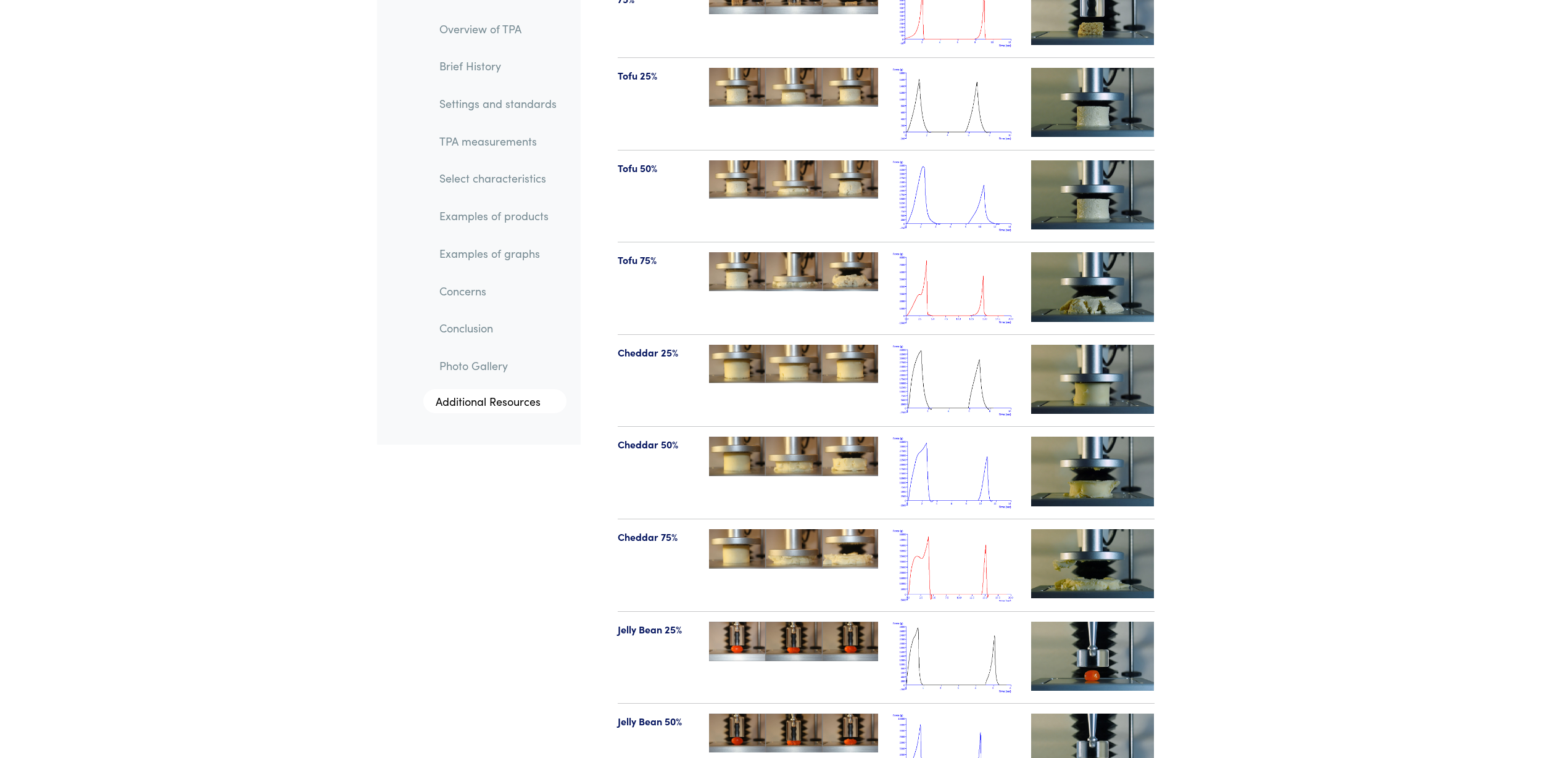 click at bounding box center [955, 472] 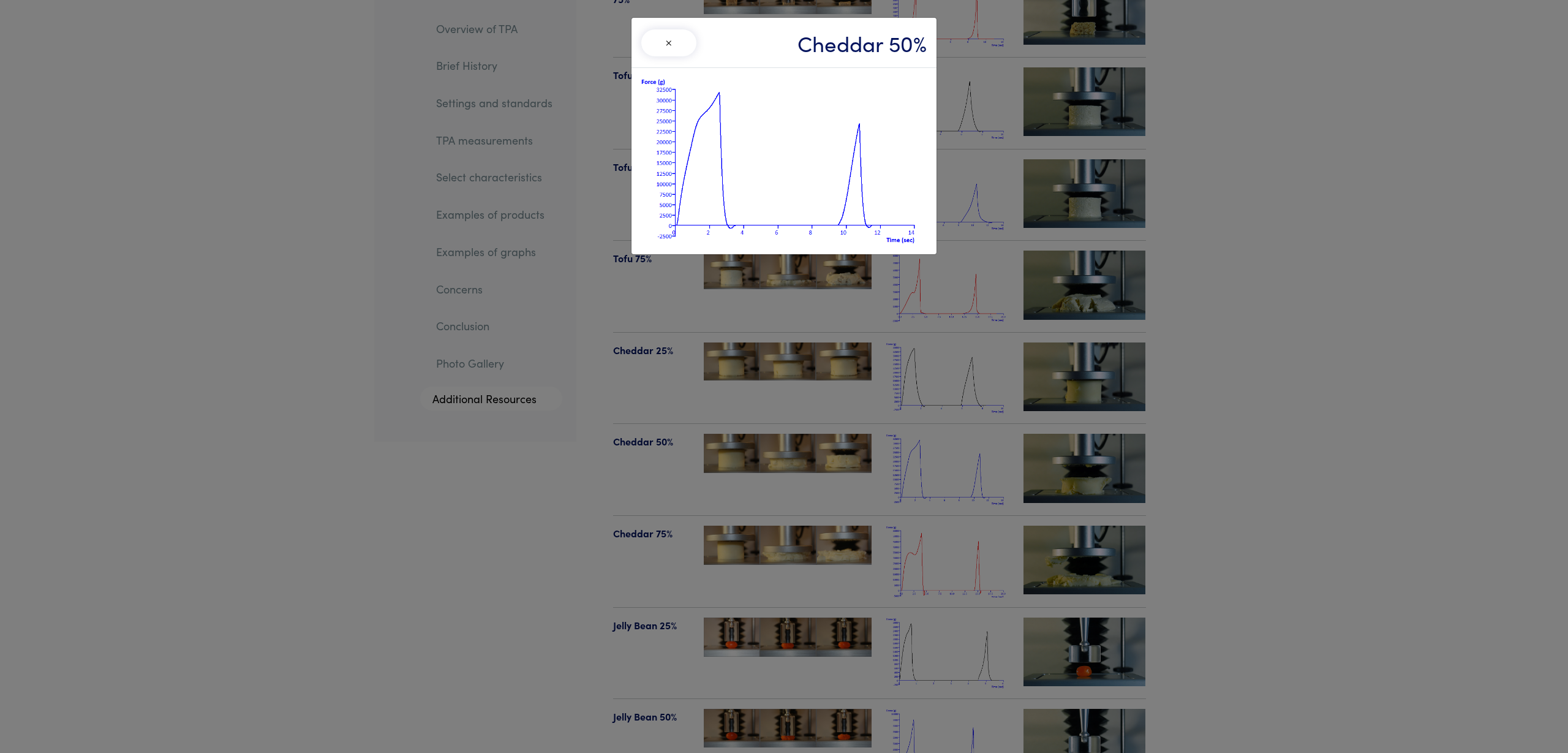 click on "Cheddar 50%" at bounding box center (862, 42) 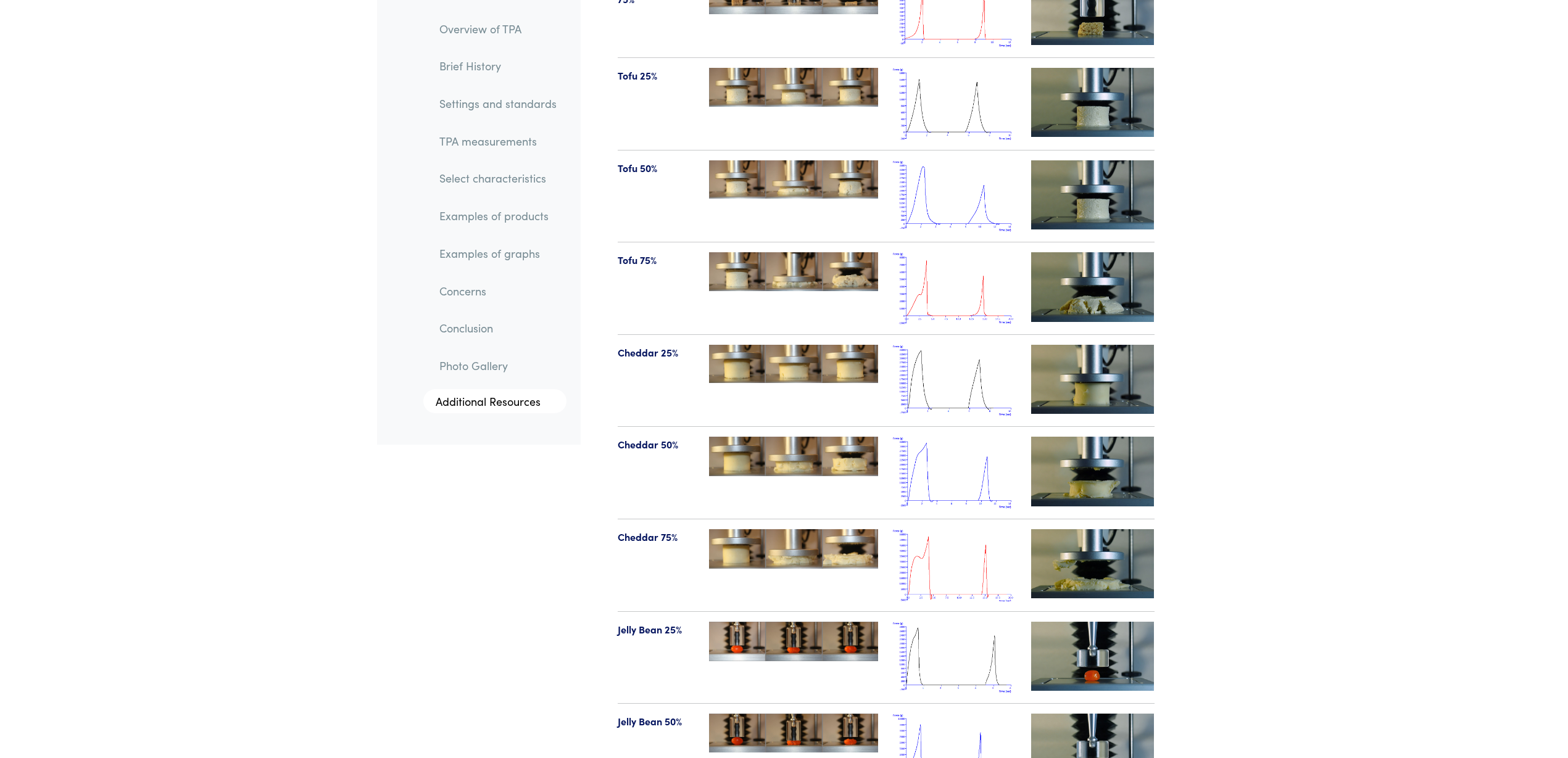 click at bounding box center [794, 364] 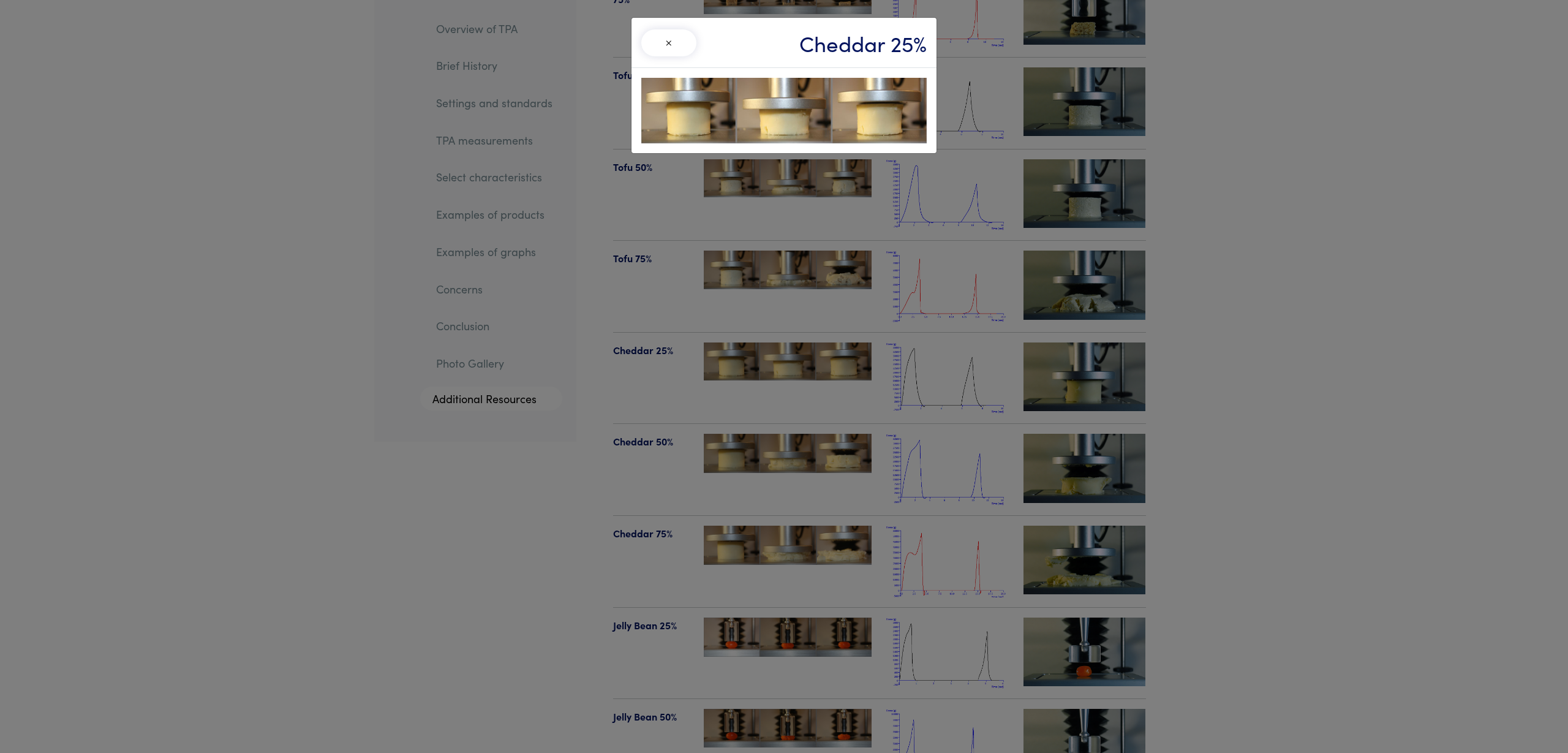 drag, startPoint x: 680, startPoint y: 34, endPoint x: 702, endPoint y: 85, distance: 55.54278 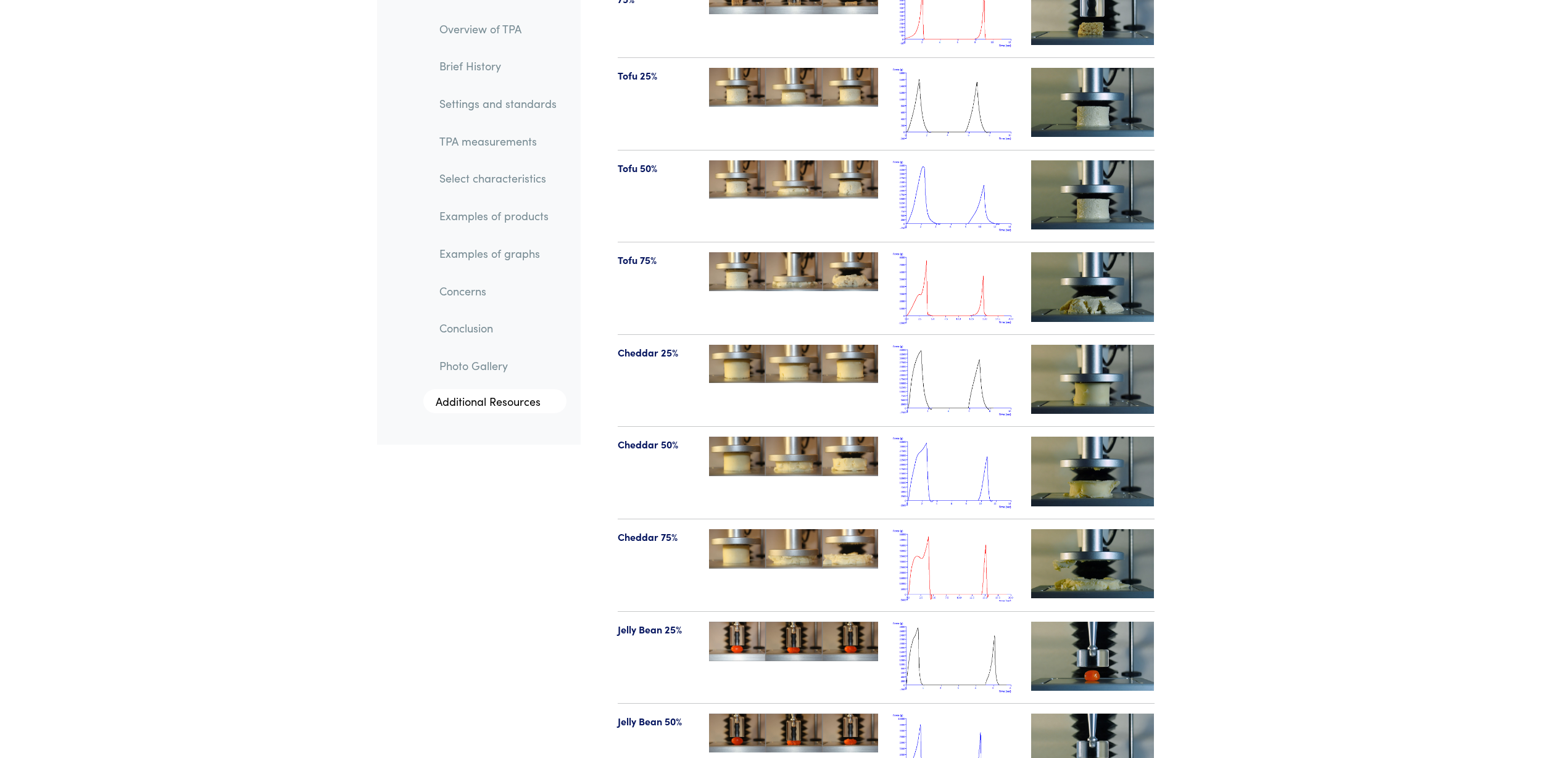 click at bounding box center (794, 364) 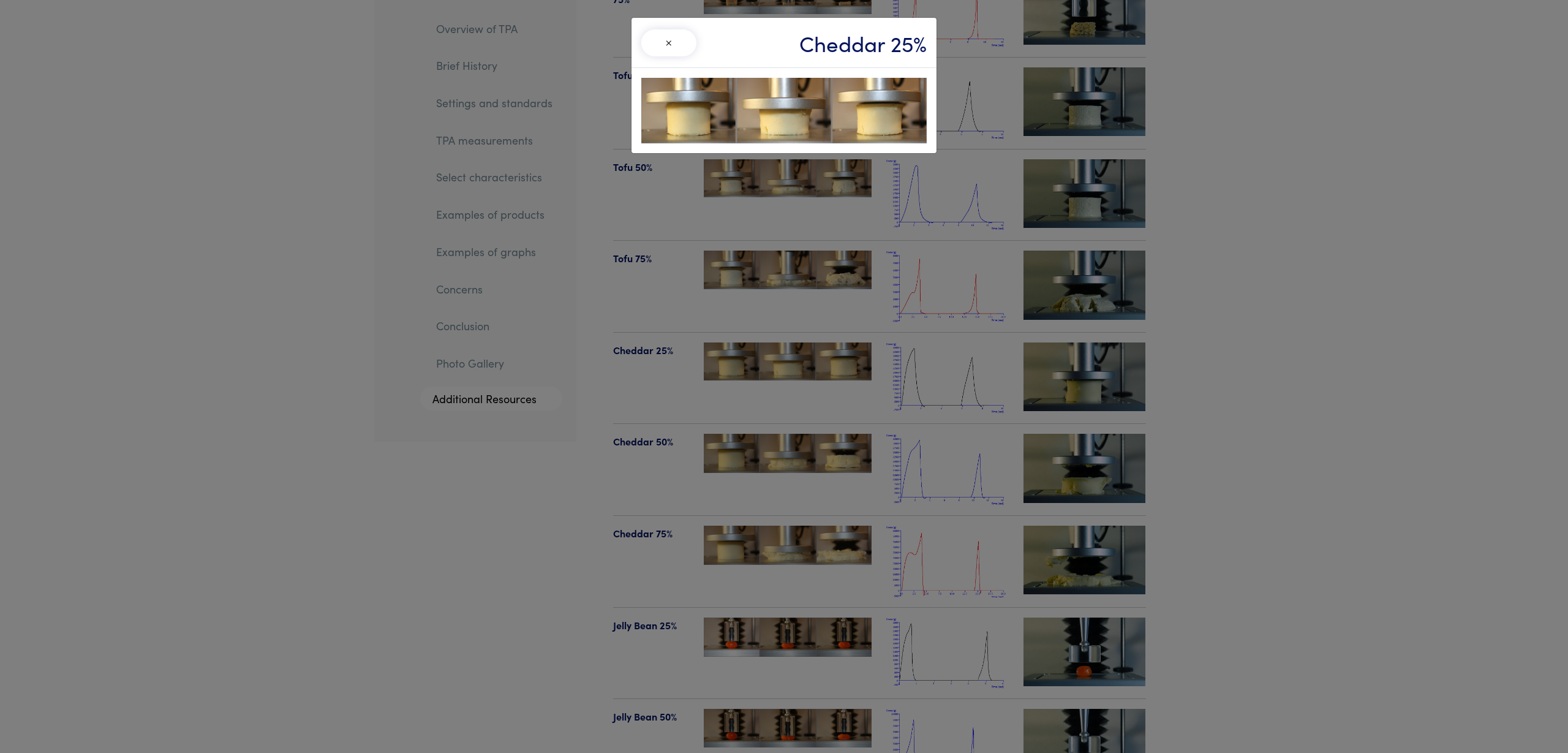 drag, startPoint x: 801, startPoint y: 113, endPoint x: 737, endPoint y: 388, distance: 282.34907 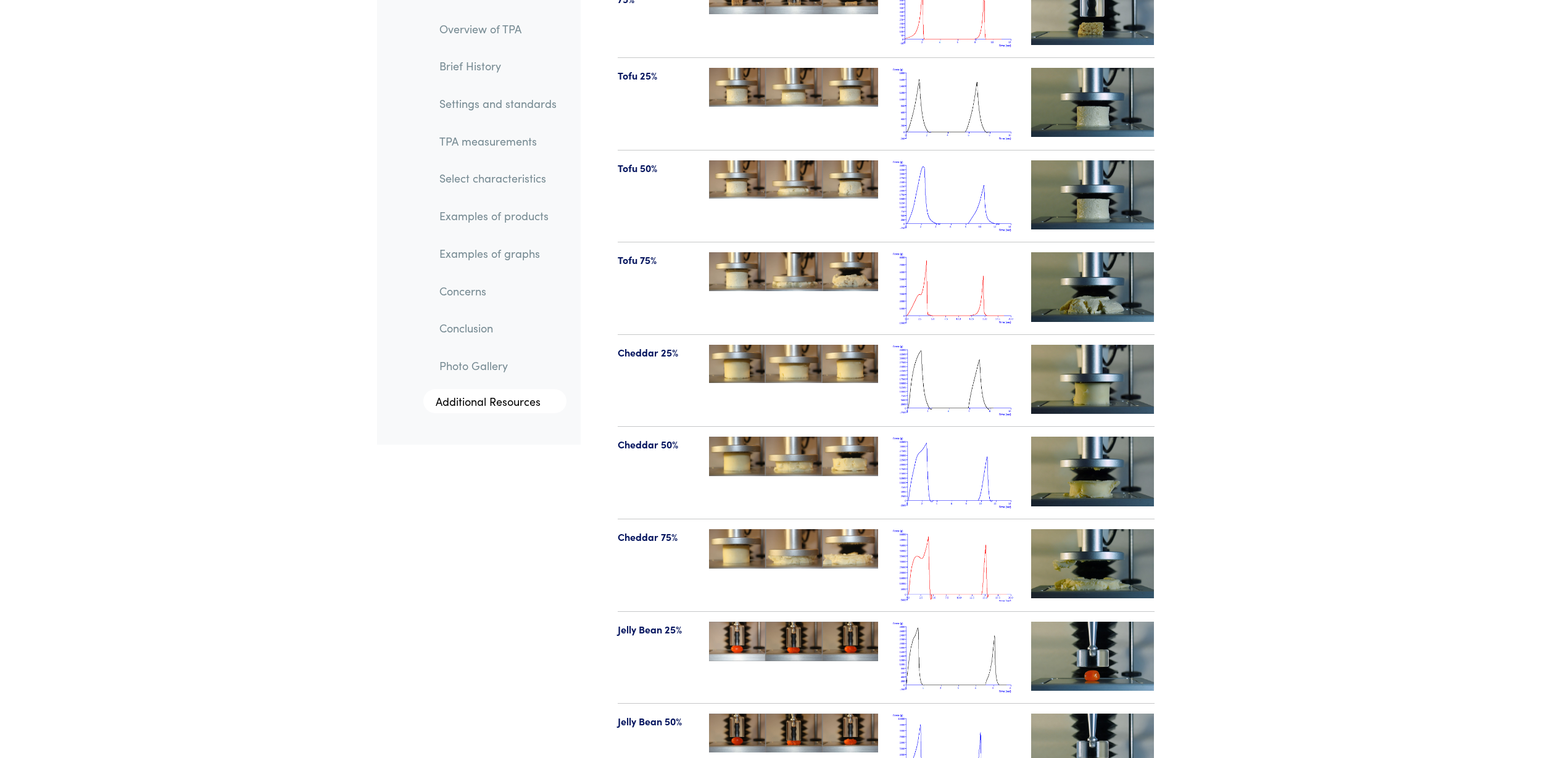 drag, startPoint x: 790, startPoint y: 563, endPoint x: 765, endPoint y: 562, distance: 25.02 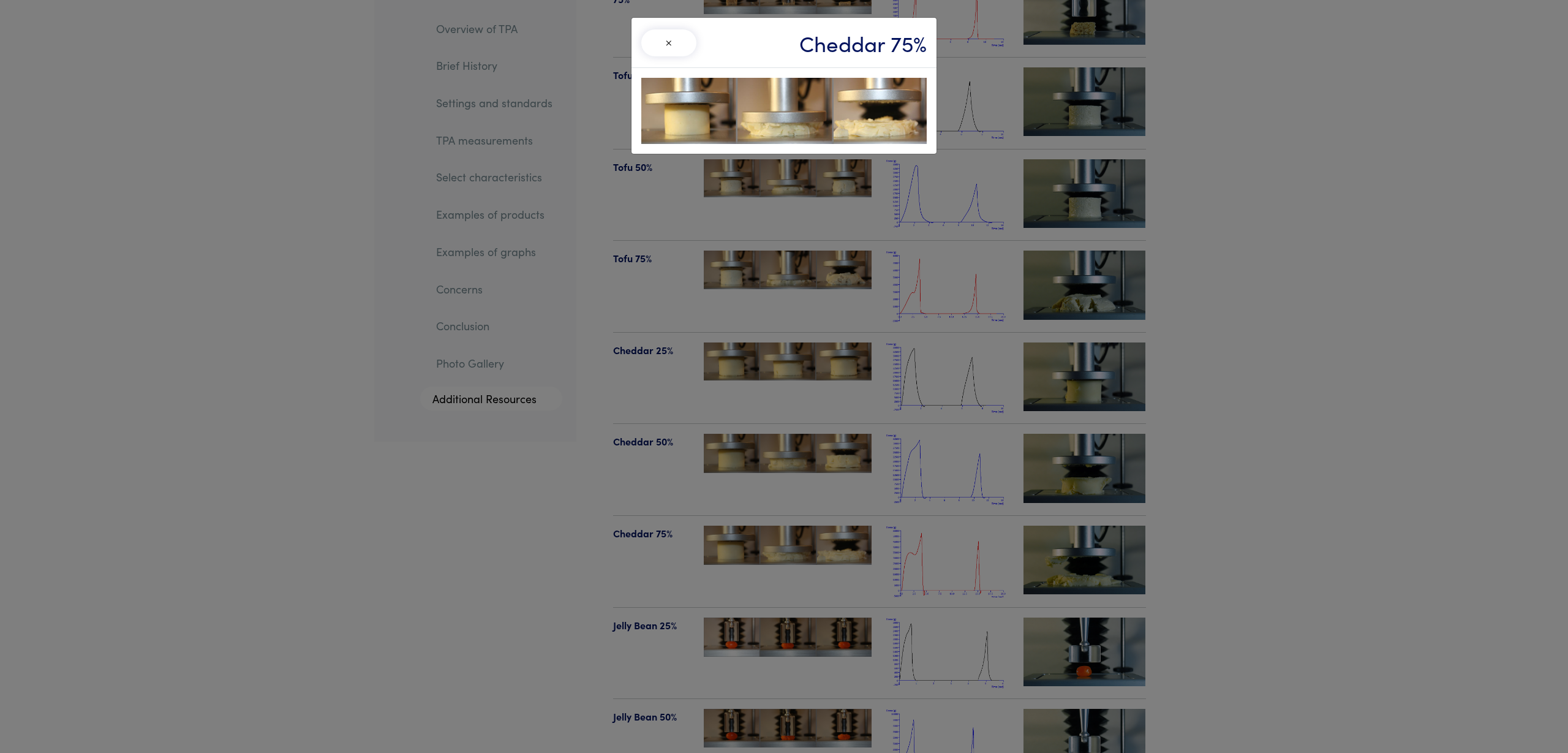 click on "×" at bounding box center [669, 43] 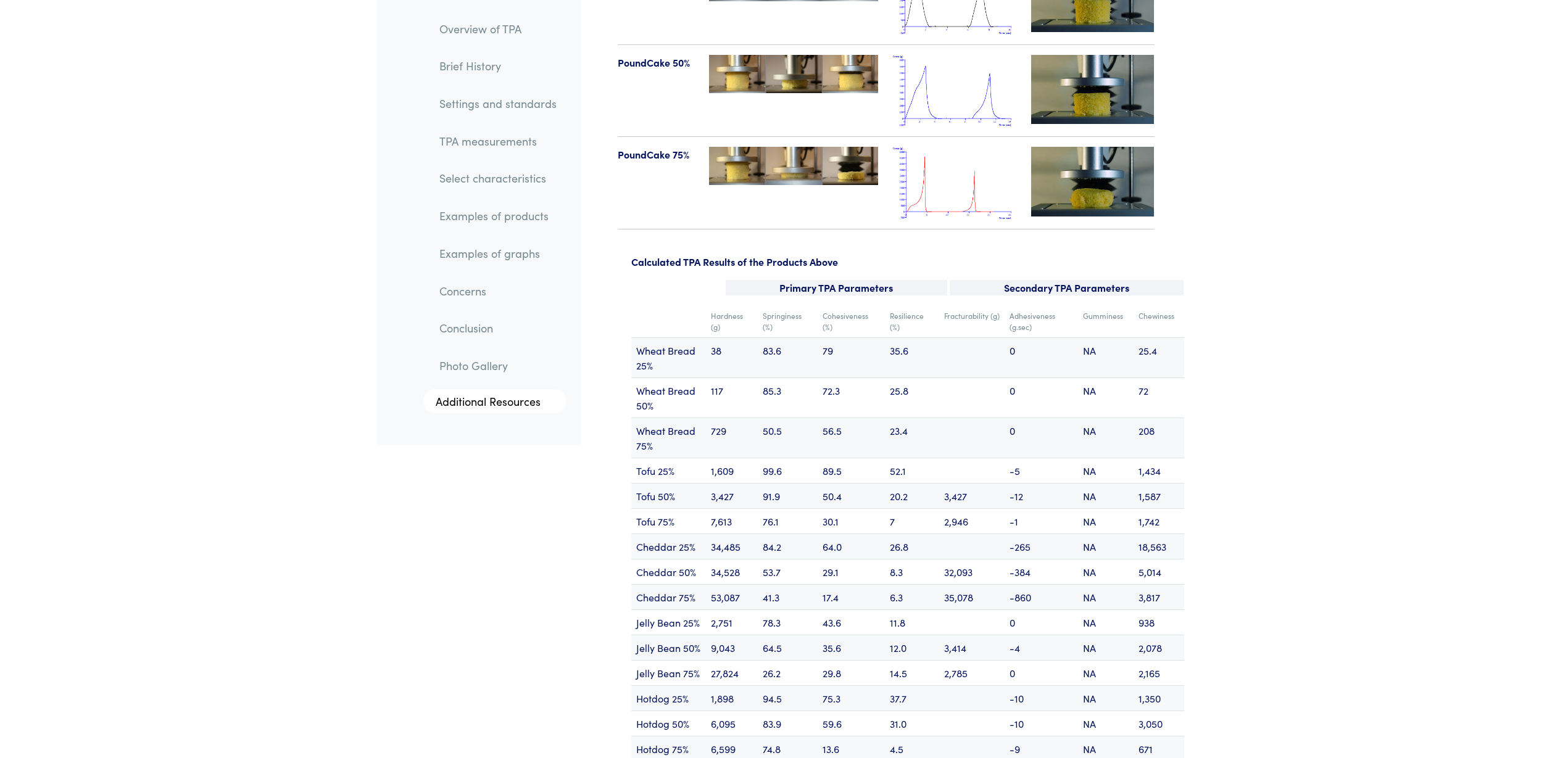 scroll, scrollTop: 14776, scrollLeft: 0, axis: vertical 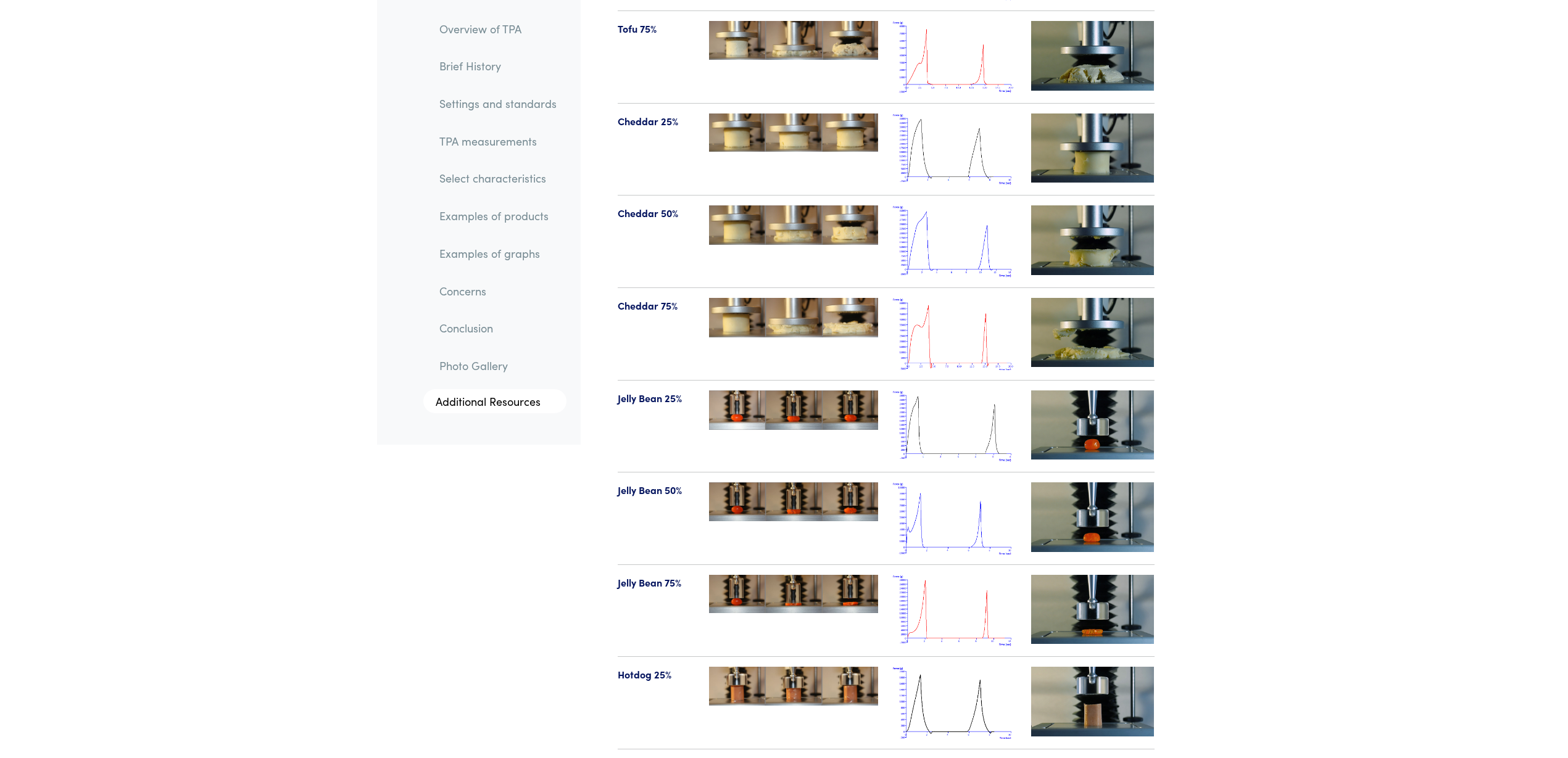 click at bounding box center [955, 149] 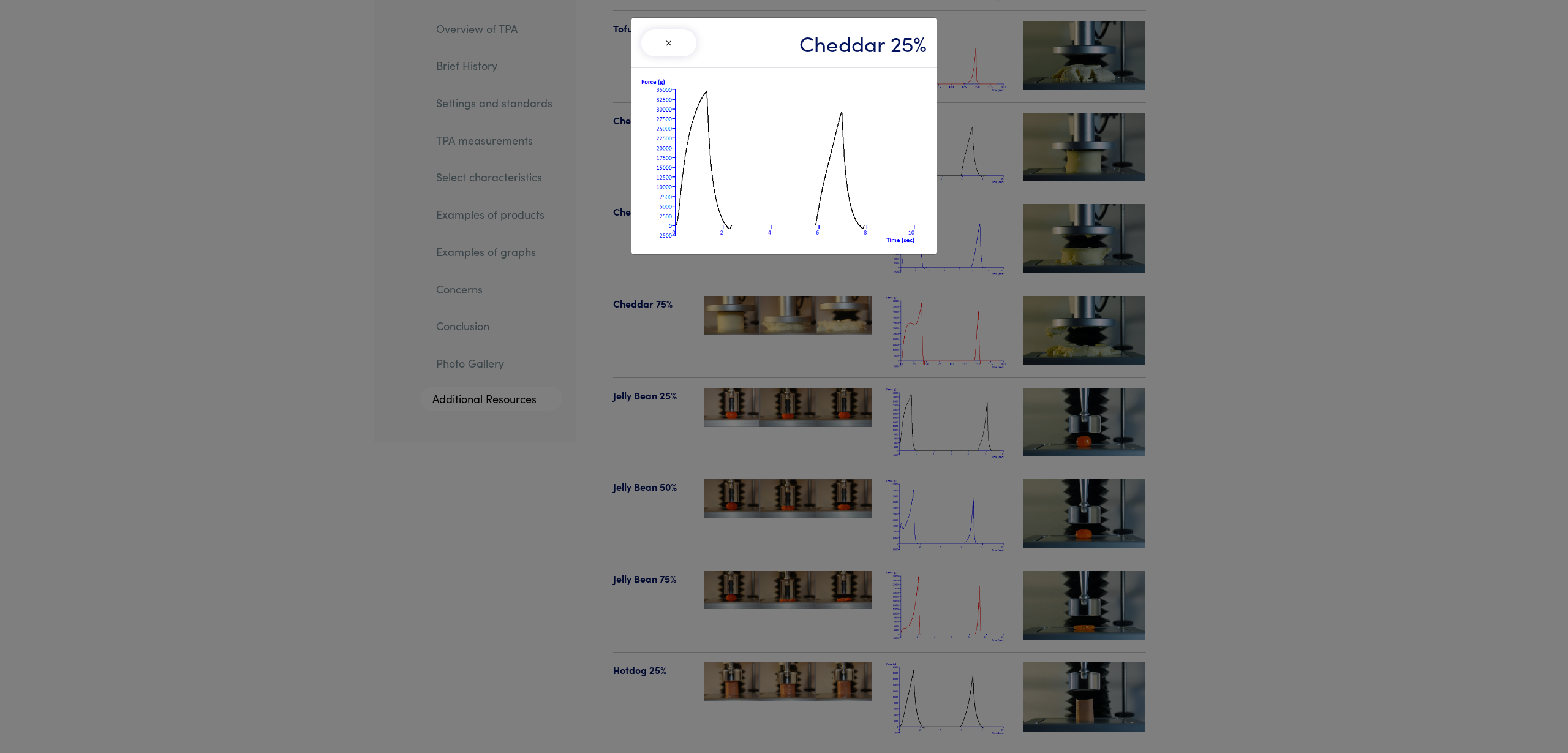 drag, startPoint x: 672, startPoint y: 50, endPoint x: 753, endPoint y: 68, distance: 82.9759 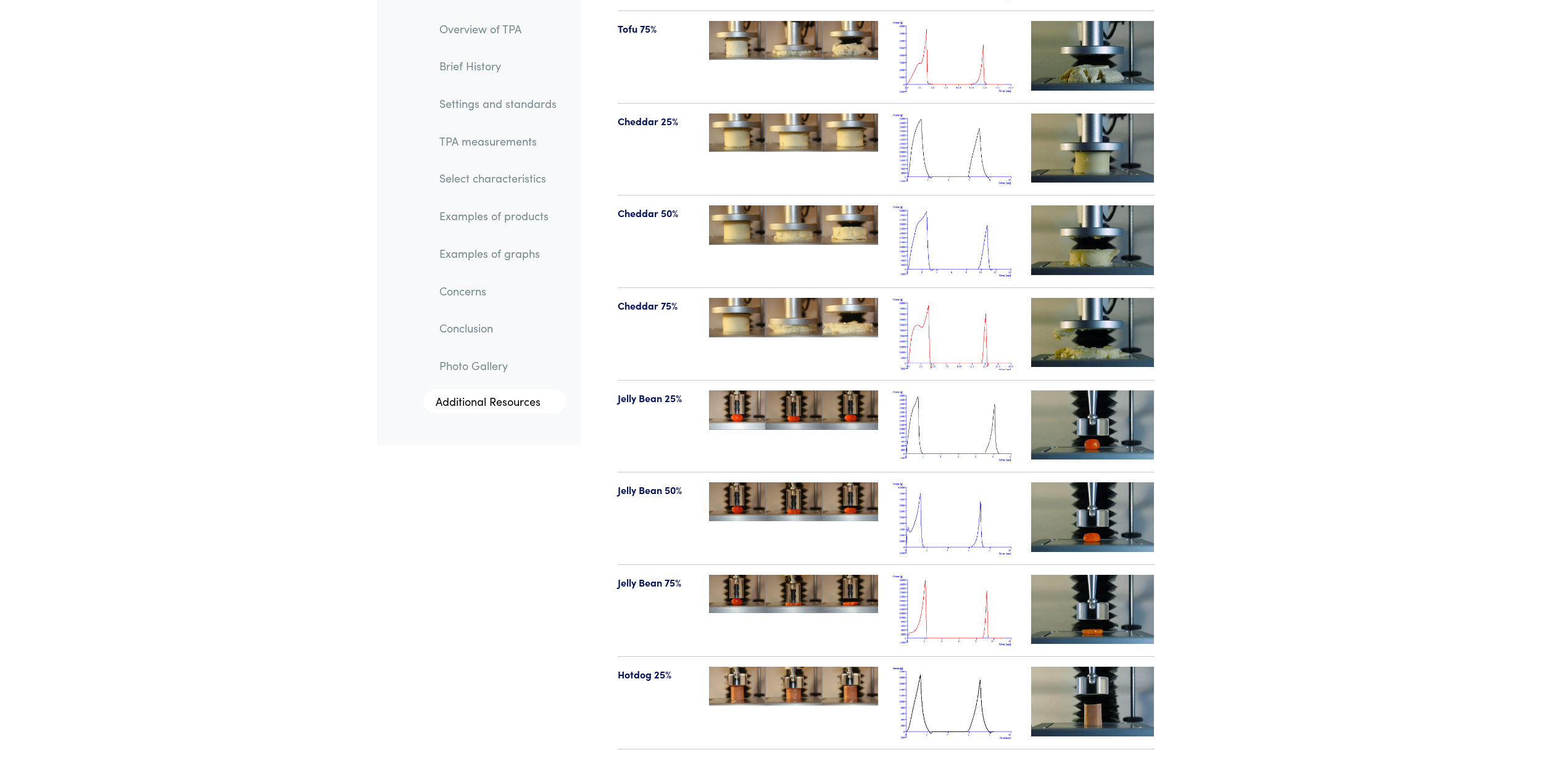 click at bounding box center [1093, 148] 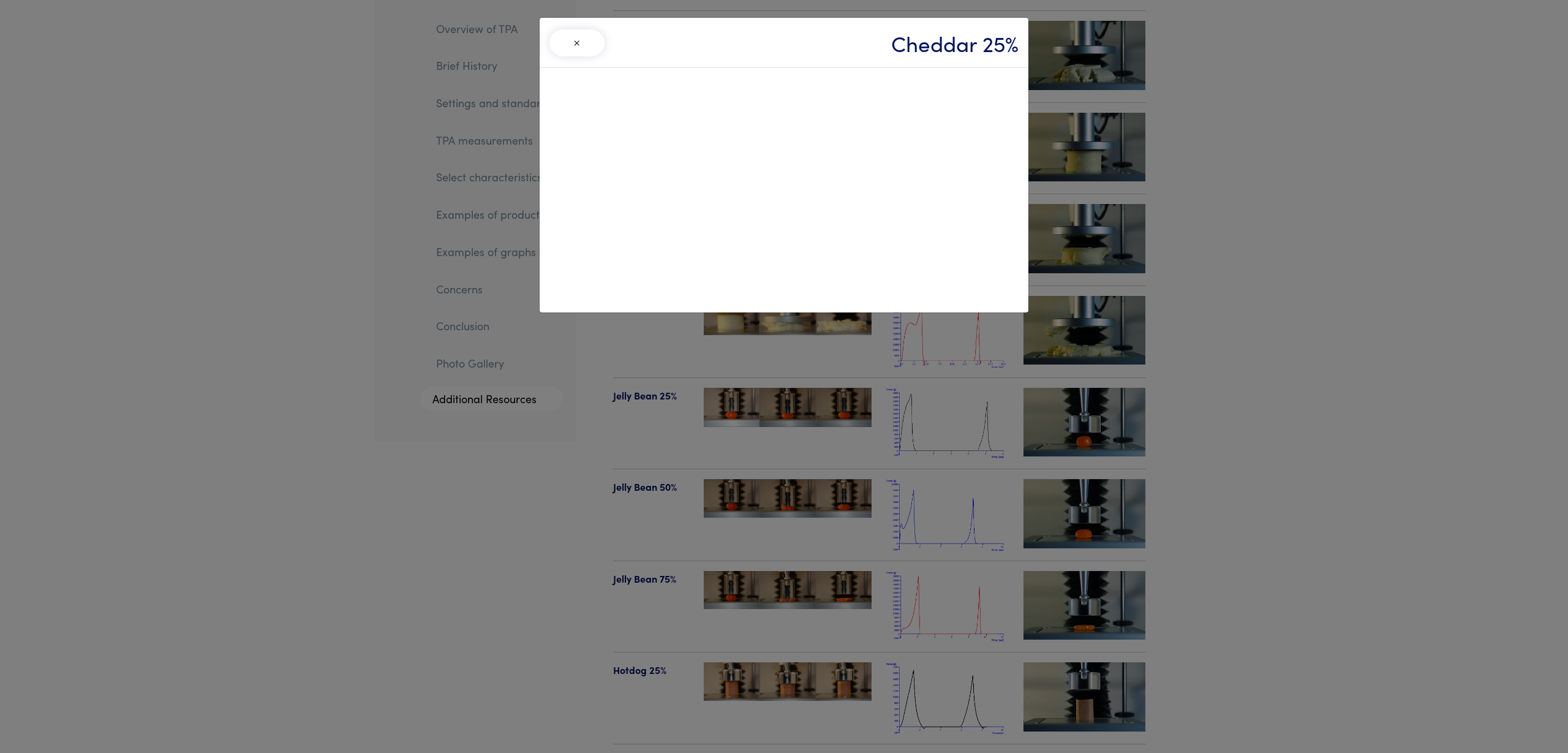 drag, startPoint x: 820, startPoint y: 79, endPoint x: 846, endPoint y: 56, distance: 34.71311 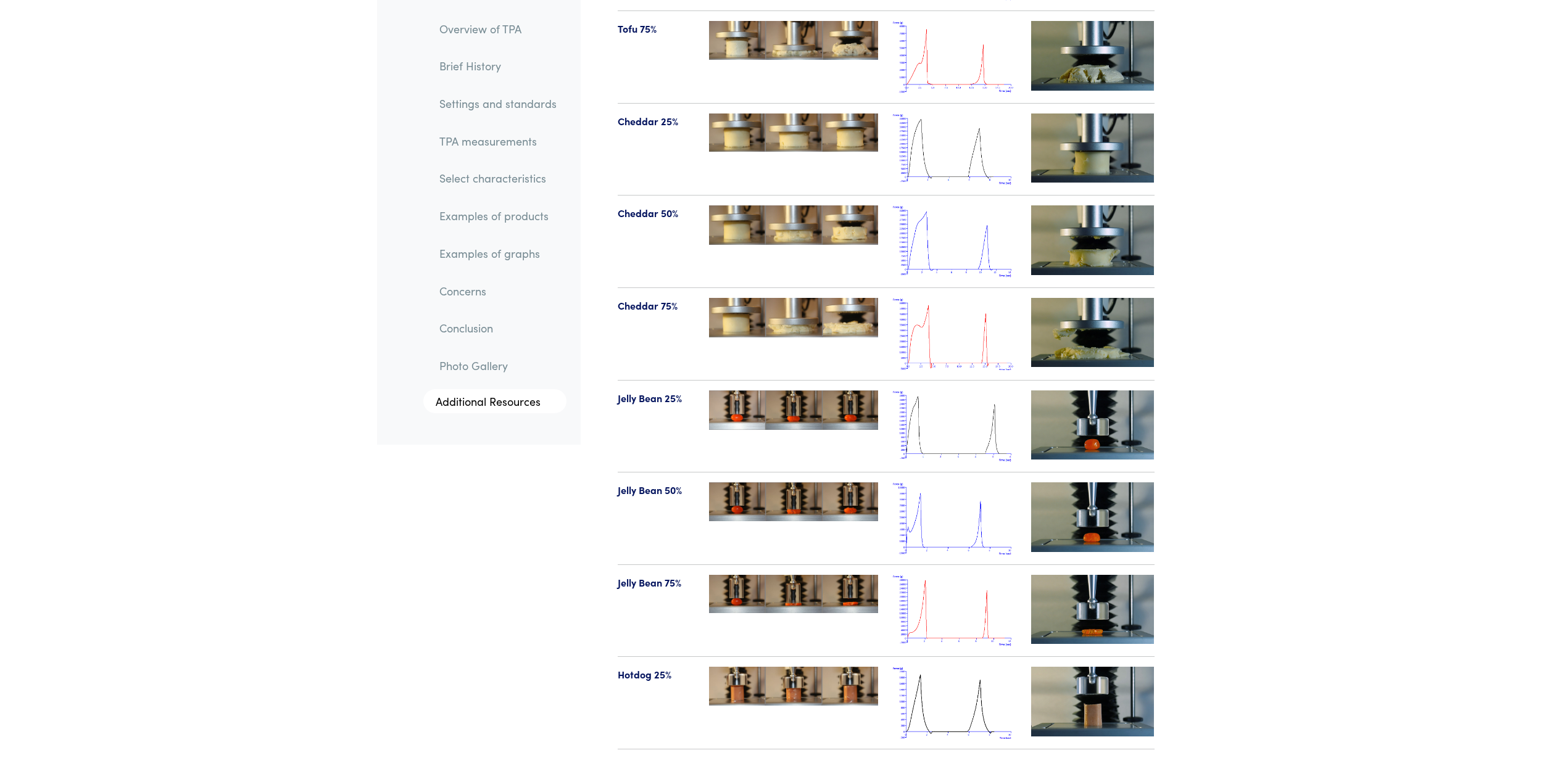 click at bounding box center [955, 241] 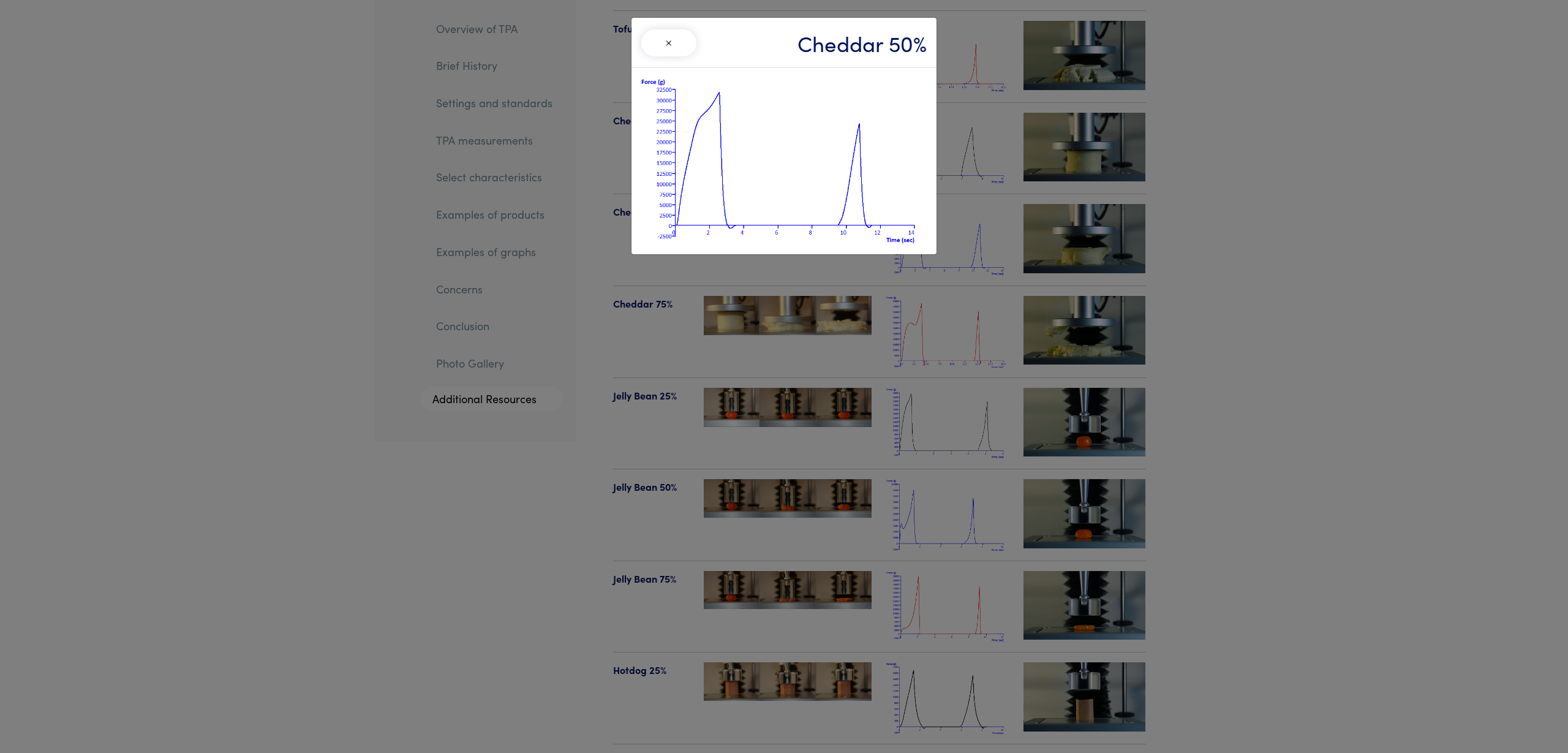 drag, startPoint x: 1331, startPoint y: 291, endPoint x: 1324, endPoint y: 296, distance: 8.602325 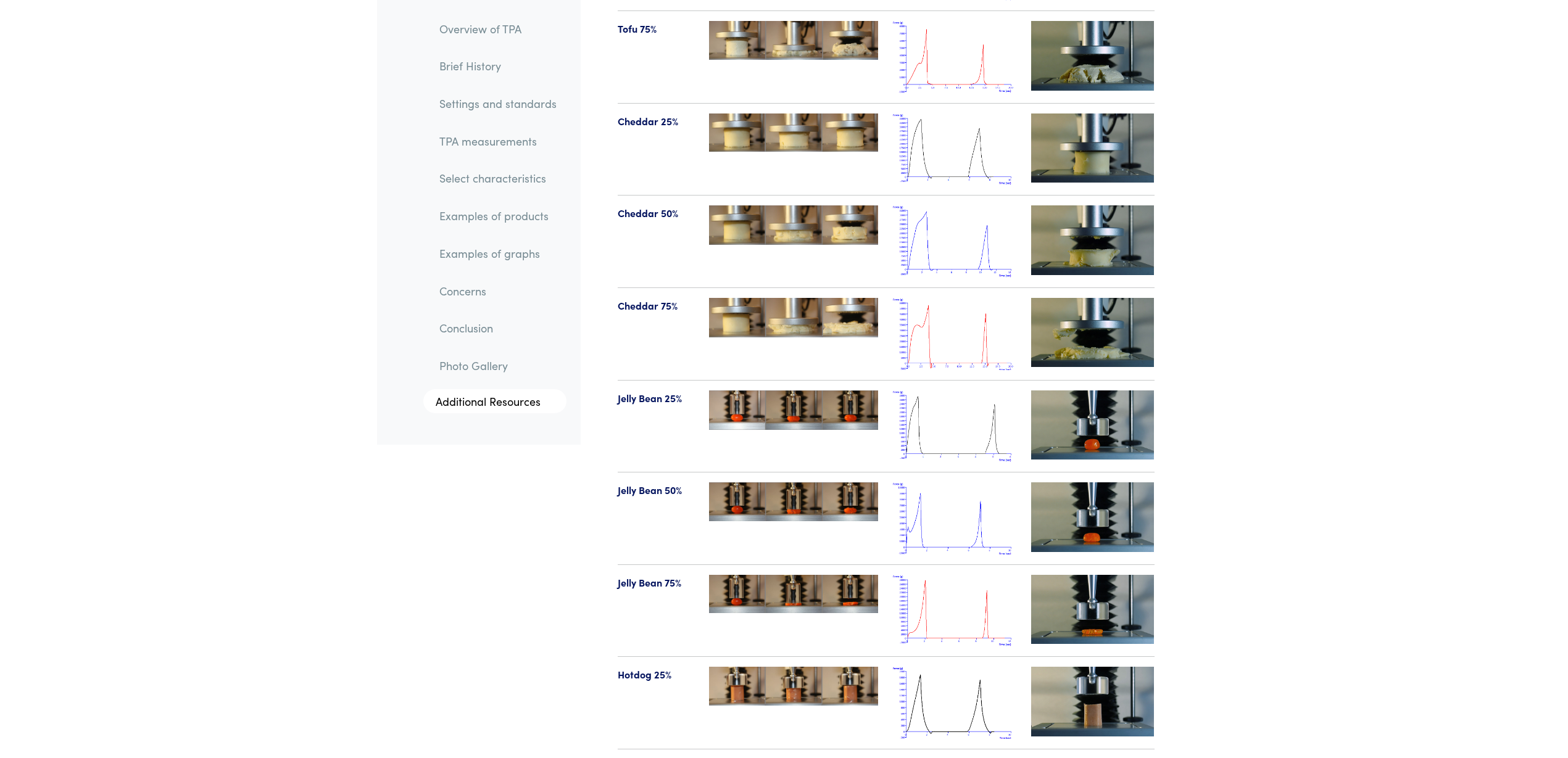 click at bounding box center [955, 334] 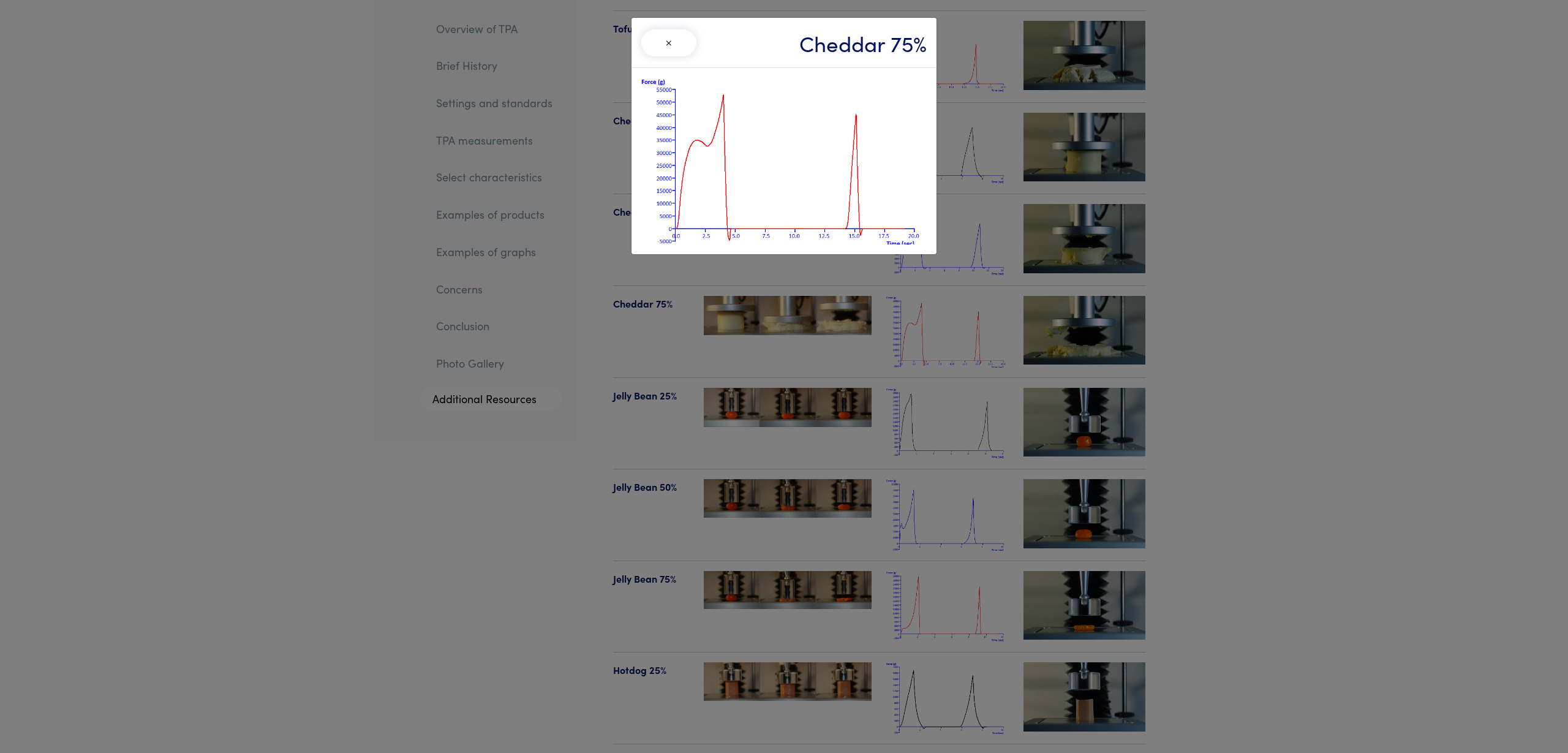 drag, startPoint x: 1263, startPoint y: 222, endPoint x: 1256, endPoint y: 222, distance: 7 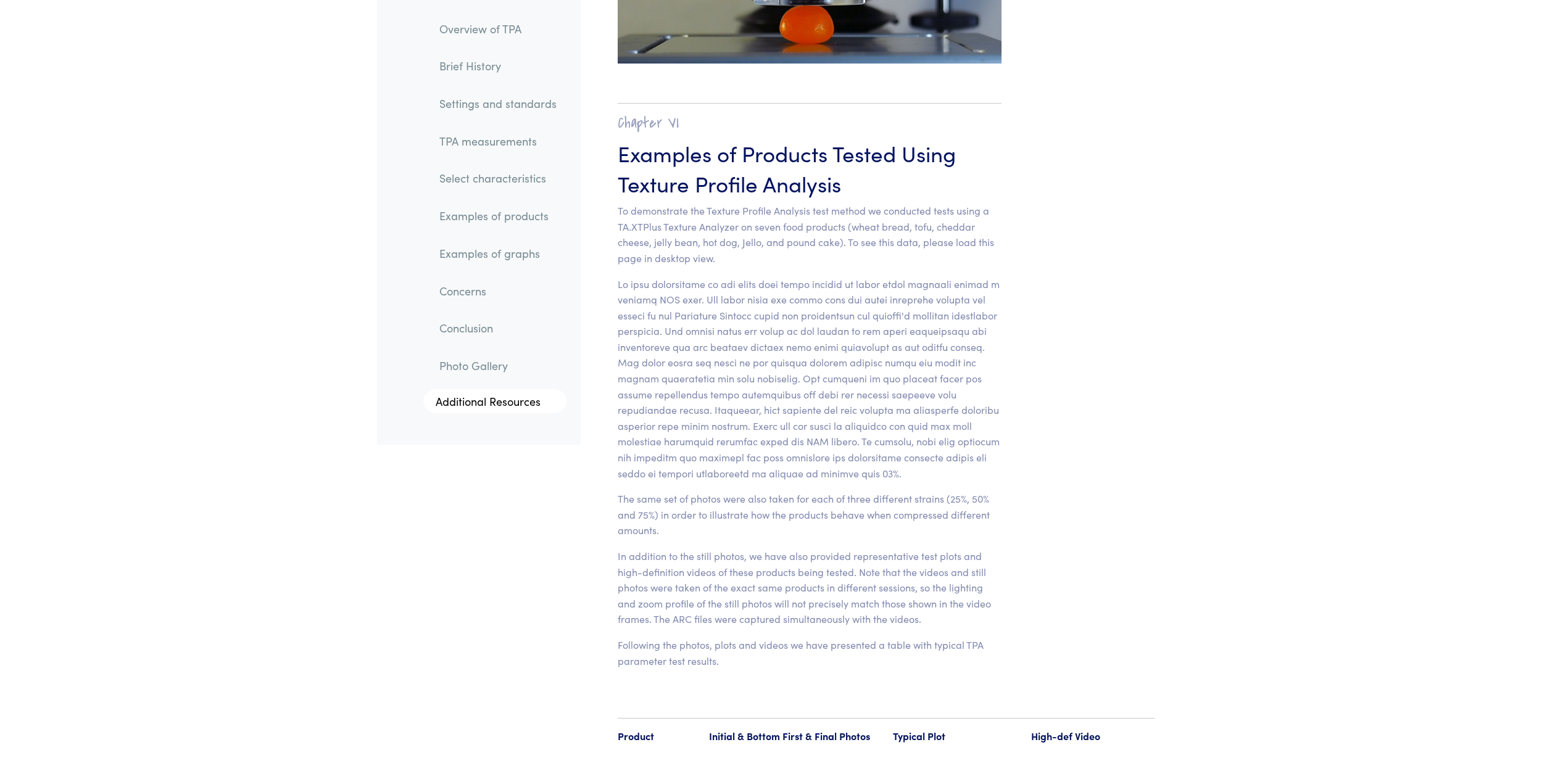scroll, scrollTop: 12077, scrollLeft: 0, axis: vertical 